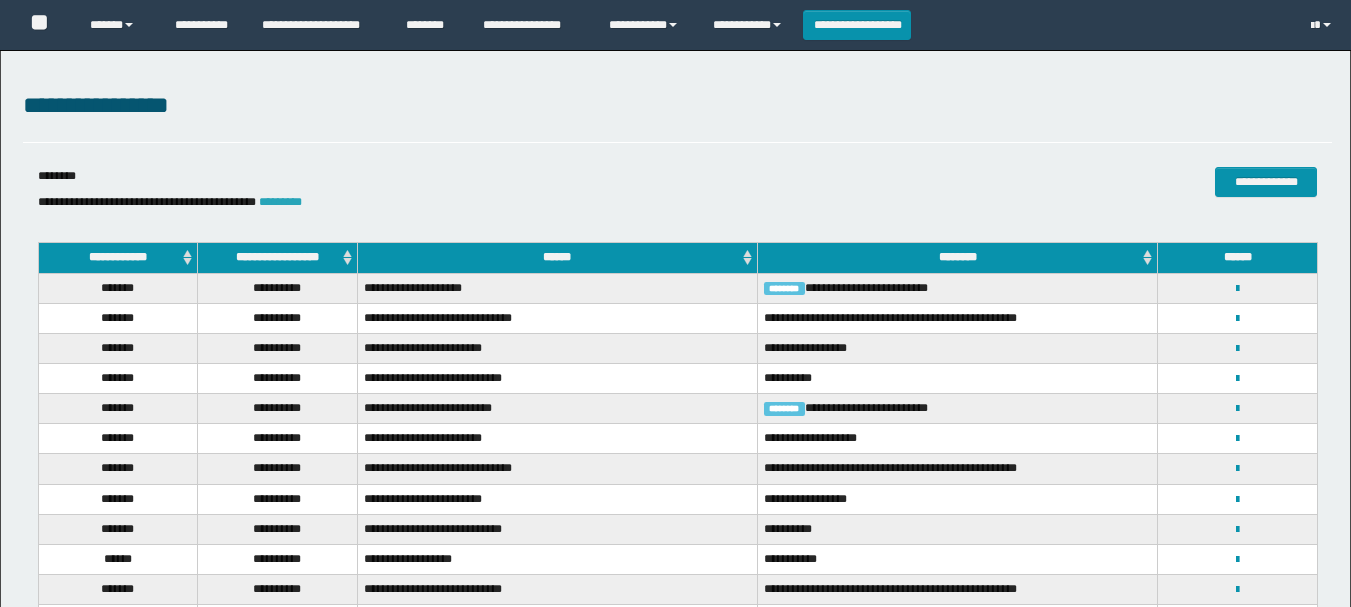 scroll, scrollTop: 0, scrollLeft: 0, axis: both 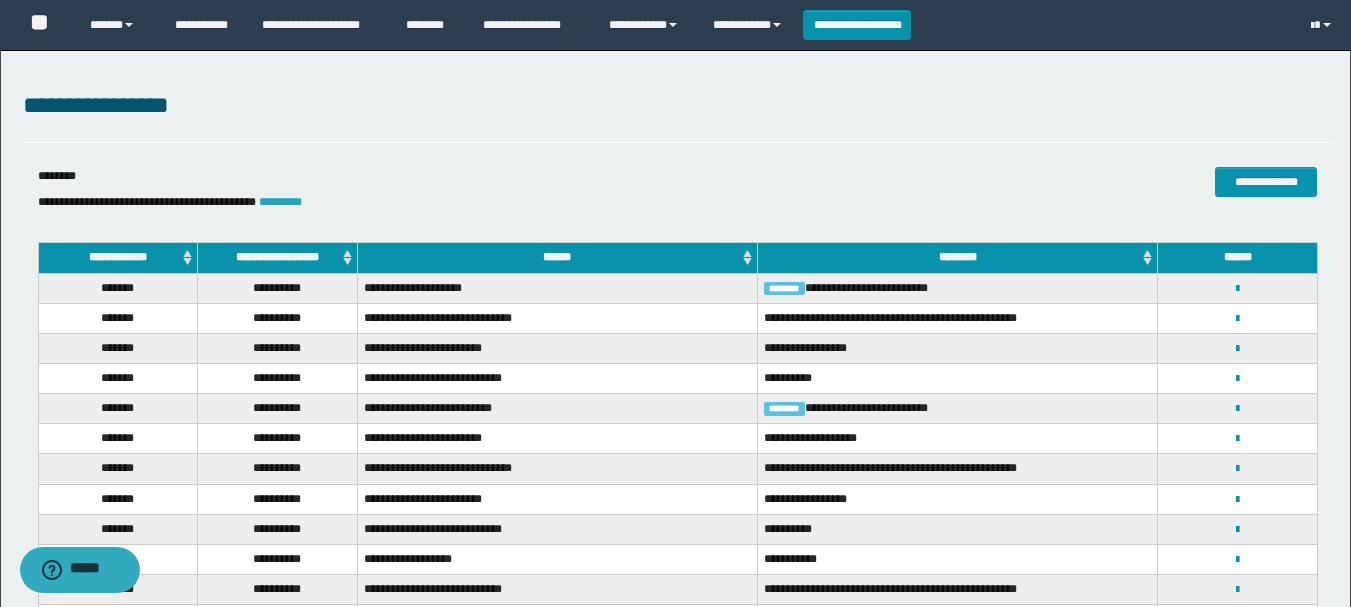 click on "*********" at bounding box center (280, 202) 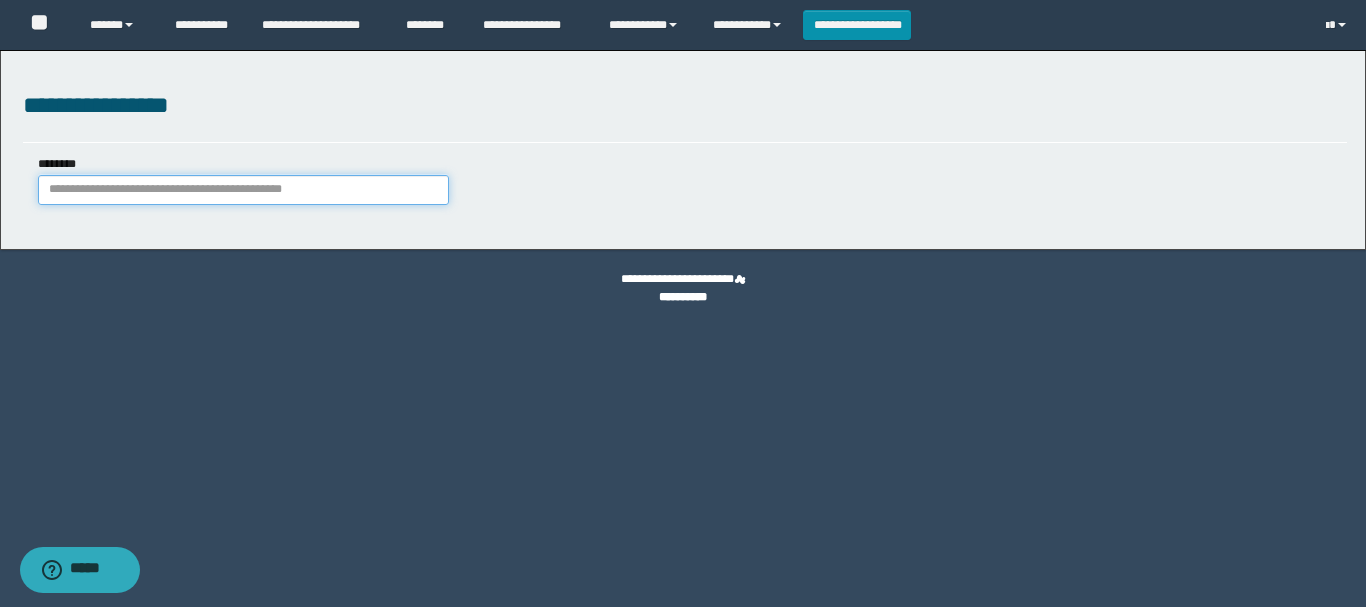 click on "********" at bounding box center (243, 190) 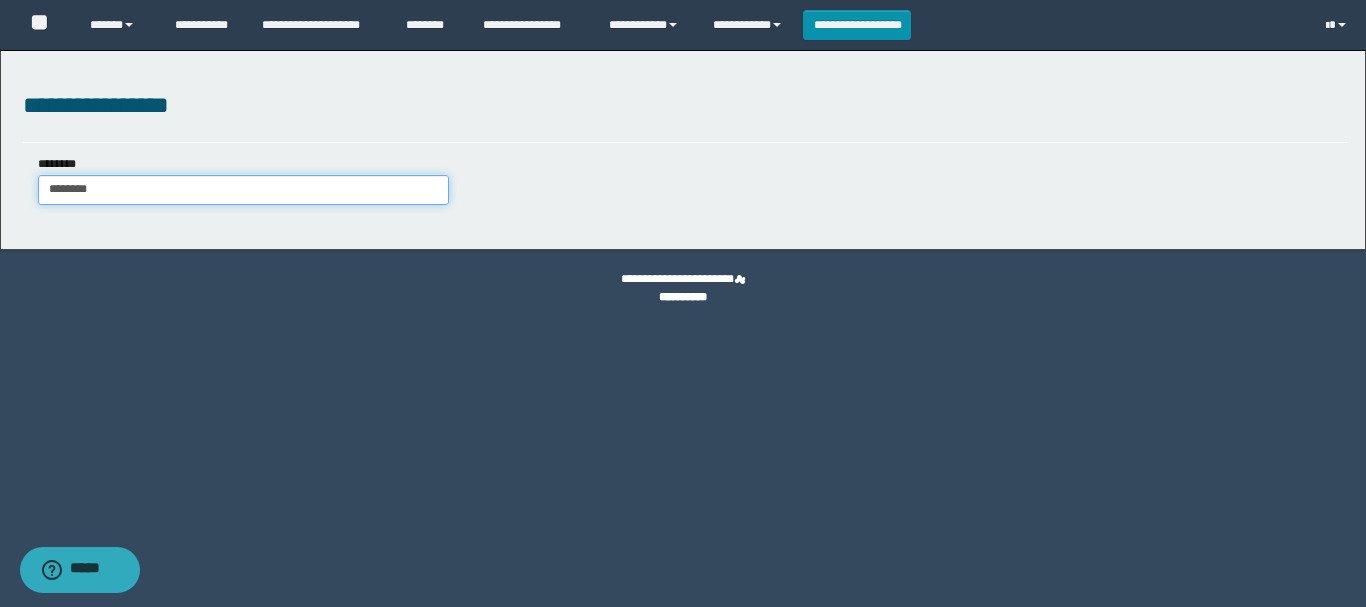 type on "********" 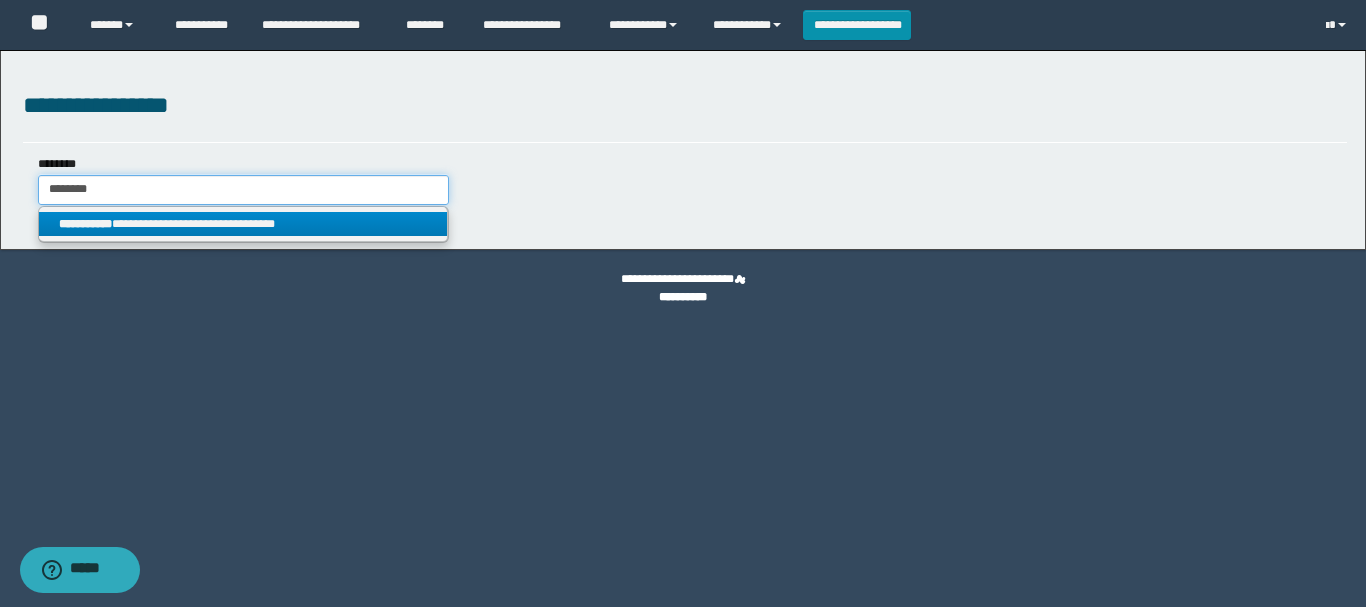 type on "********" 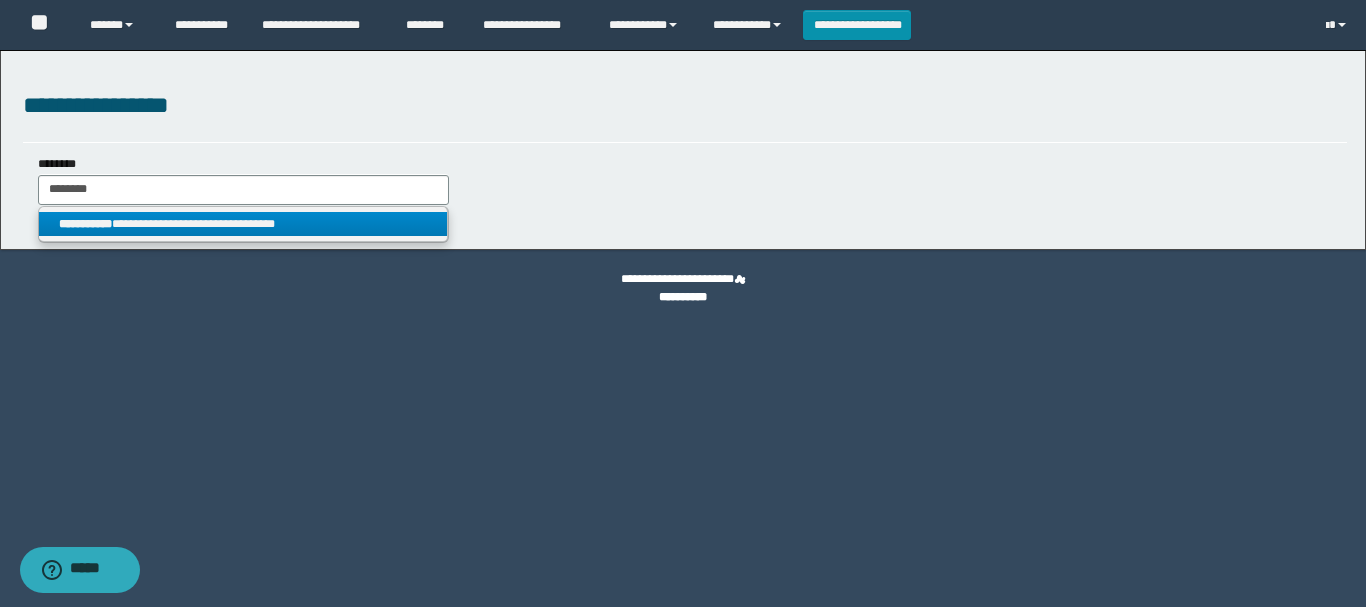 click on "**********" at bounding box center (243, 224) 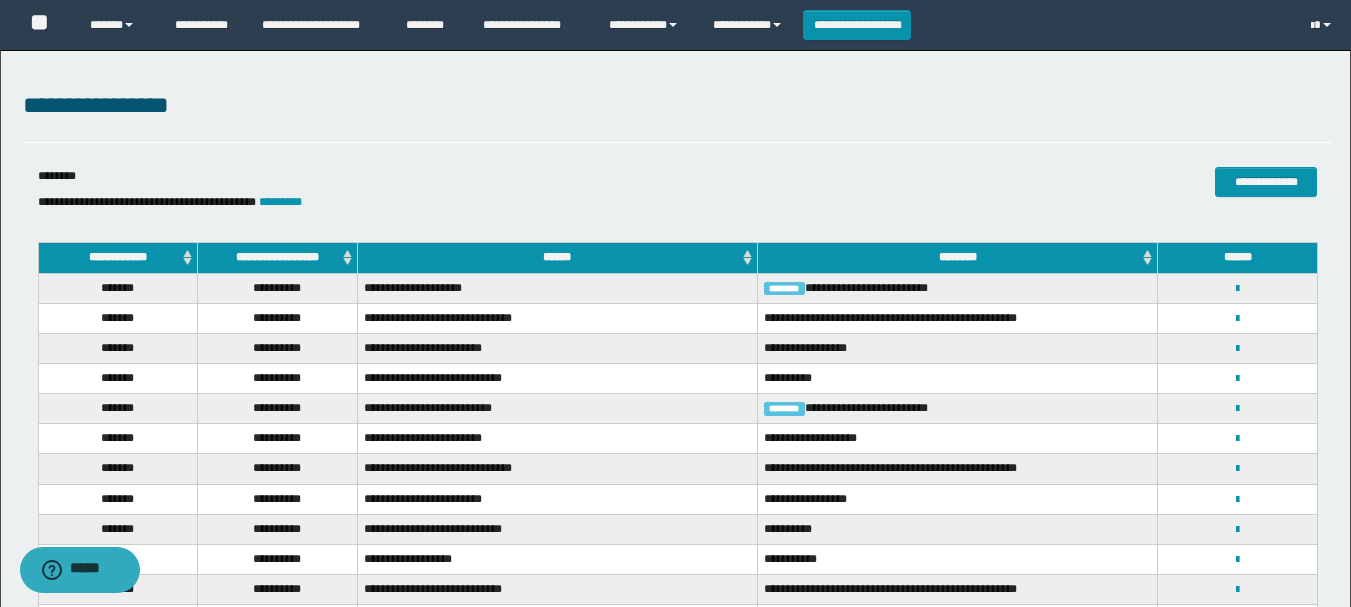 click on "**********" at bounding box center [677, 193] 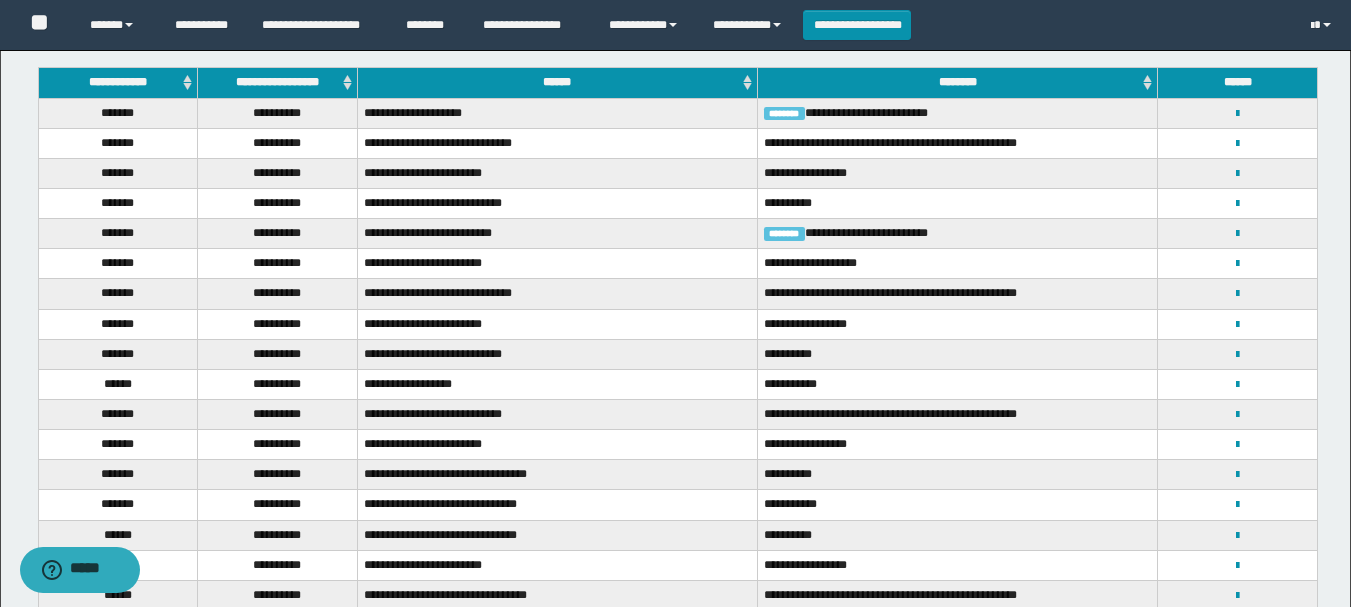 scroll, scrollTop: 0, scrollLeft: 0, axis: both 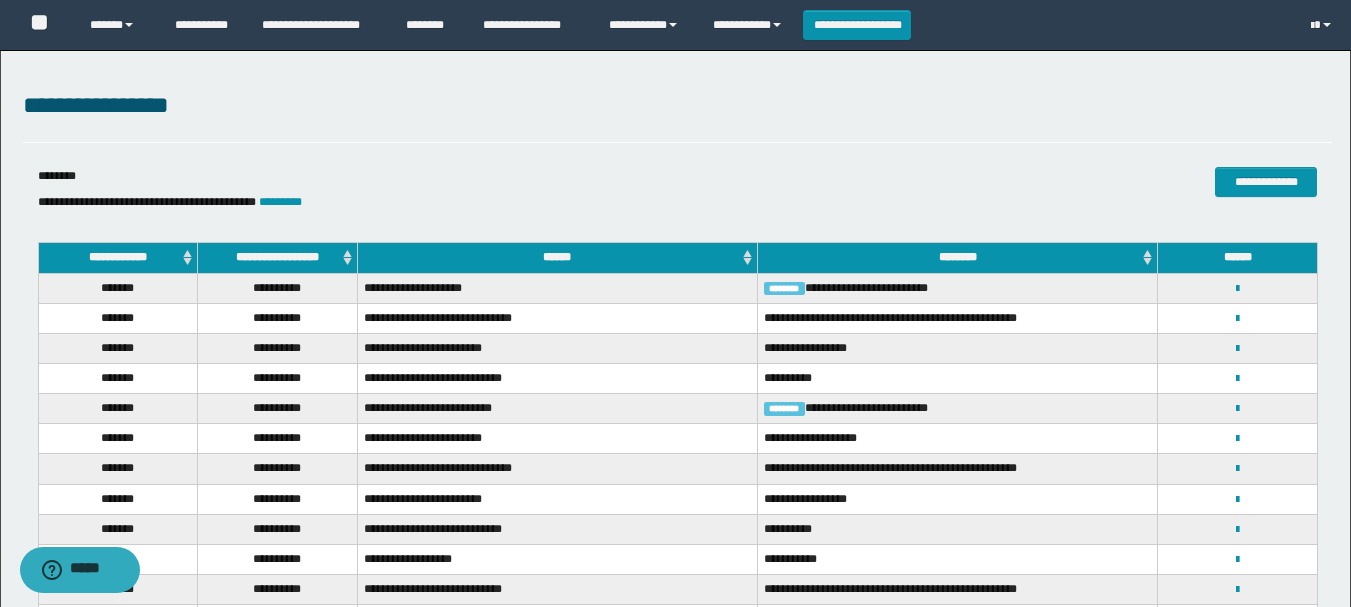click on "**********" at bounding box center (278, 439) 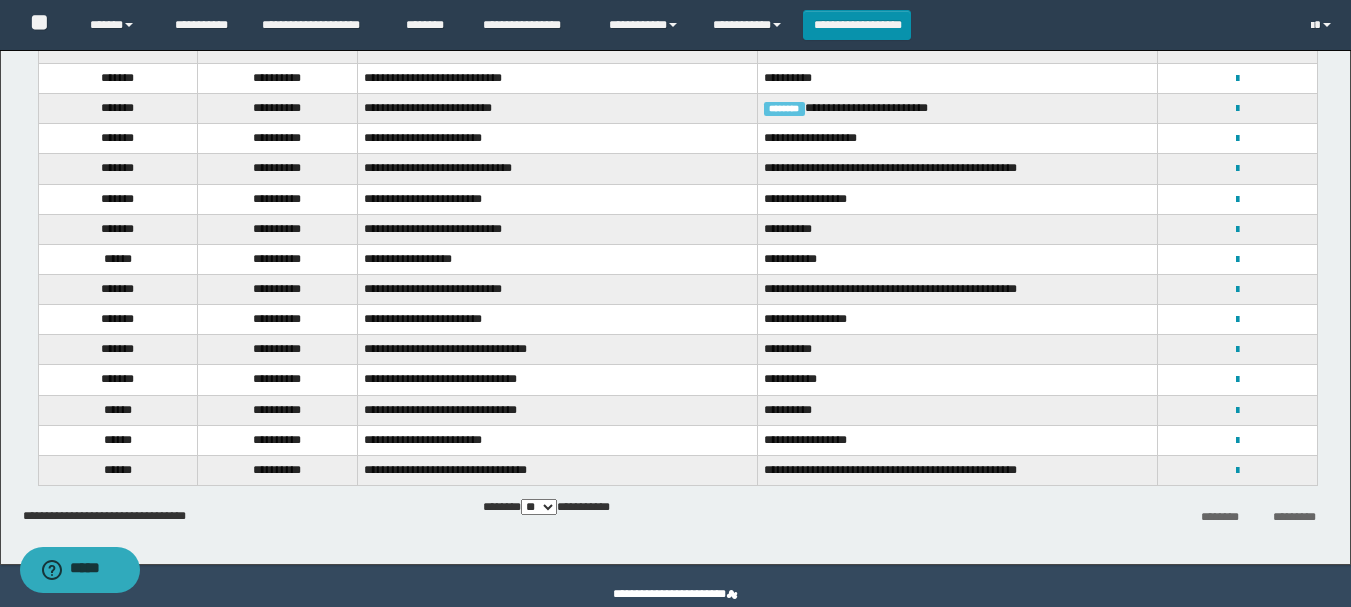 scroll, scrollTop: 0, scrollLeft: 0, axis: both 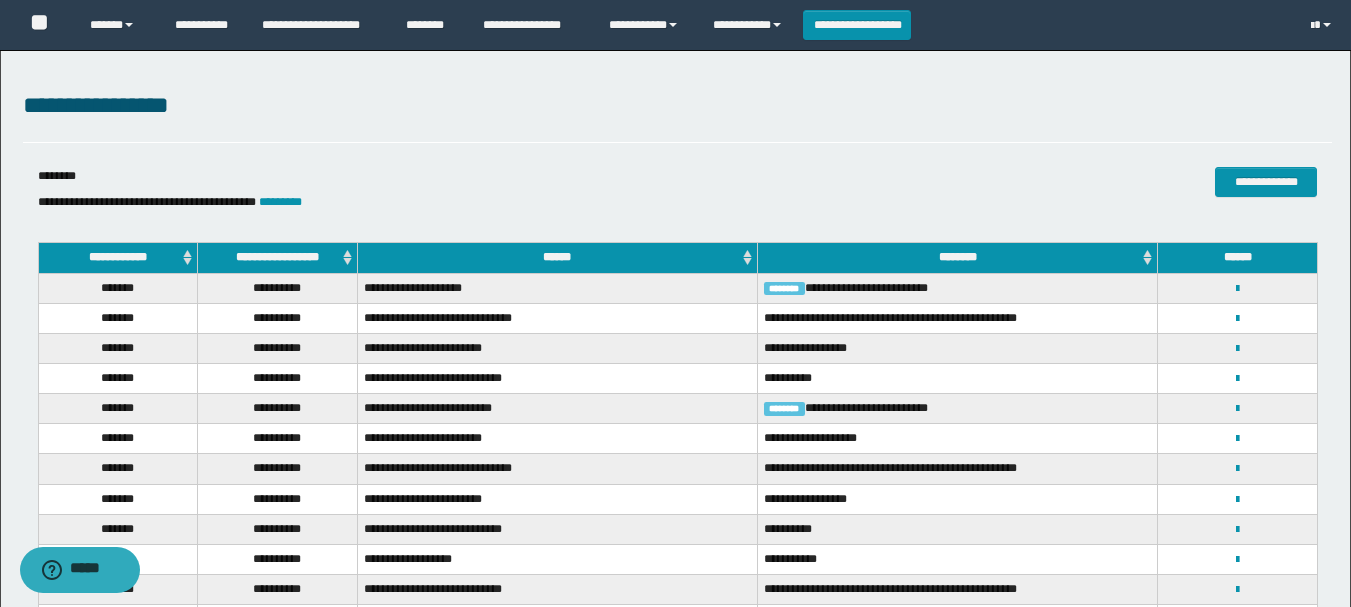 click on "**********" at bounding box center (459, 202) 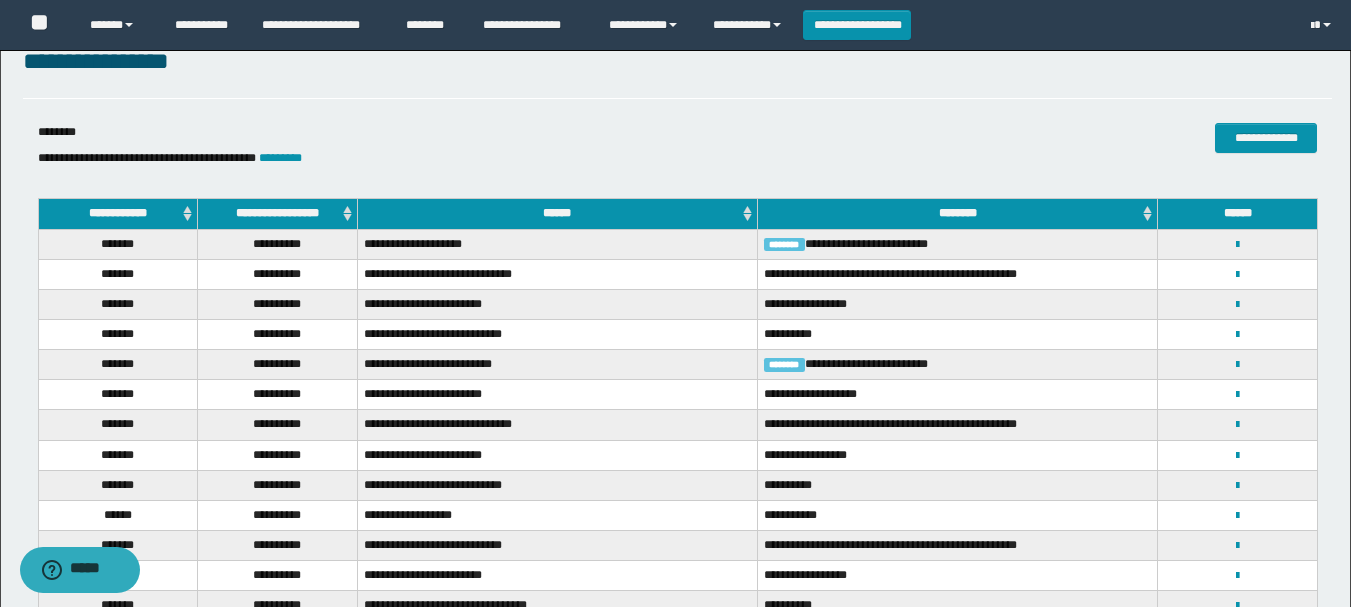 scroll, scrollTop: 0, scrollLeft: 0, axis: both 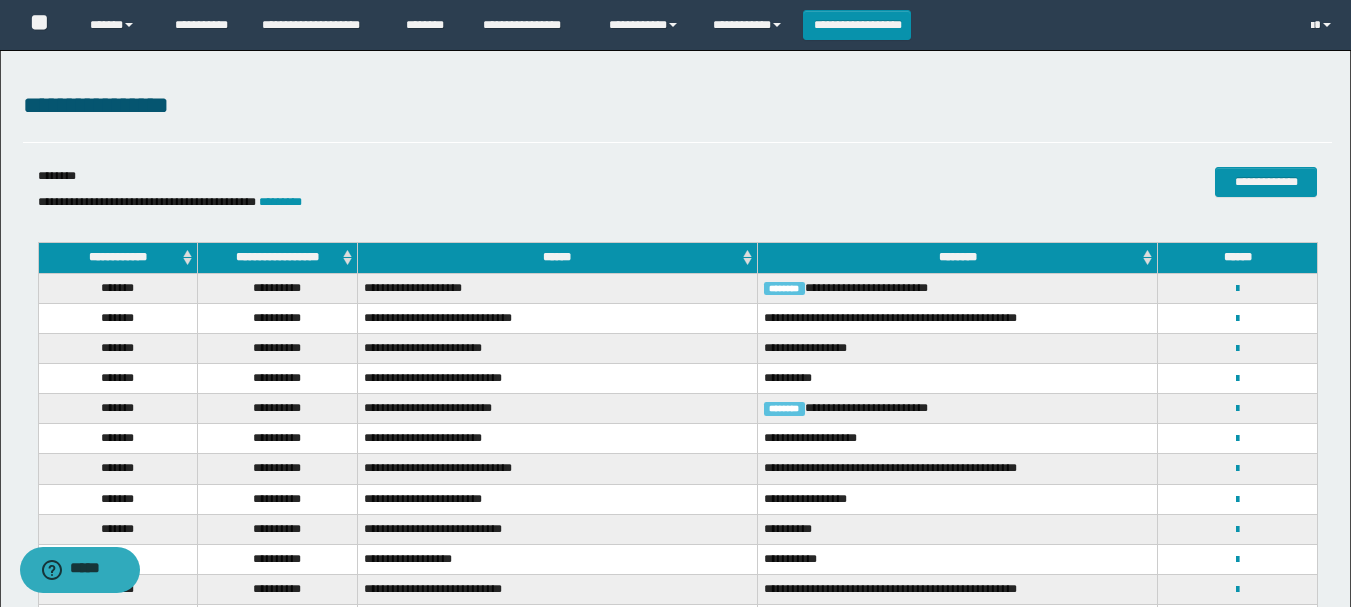 click on "**********" at bounding box center (147, 202) 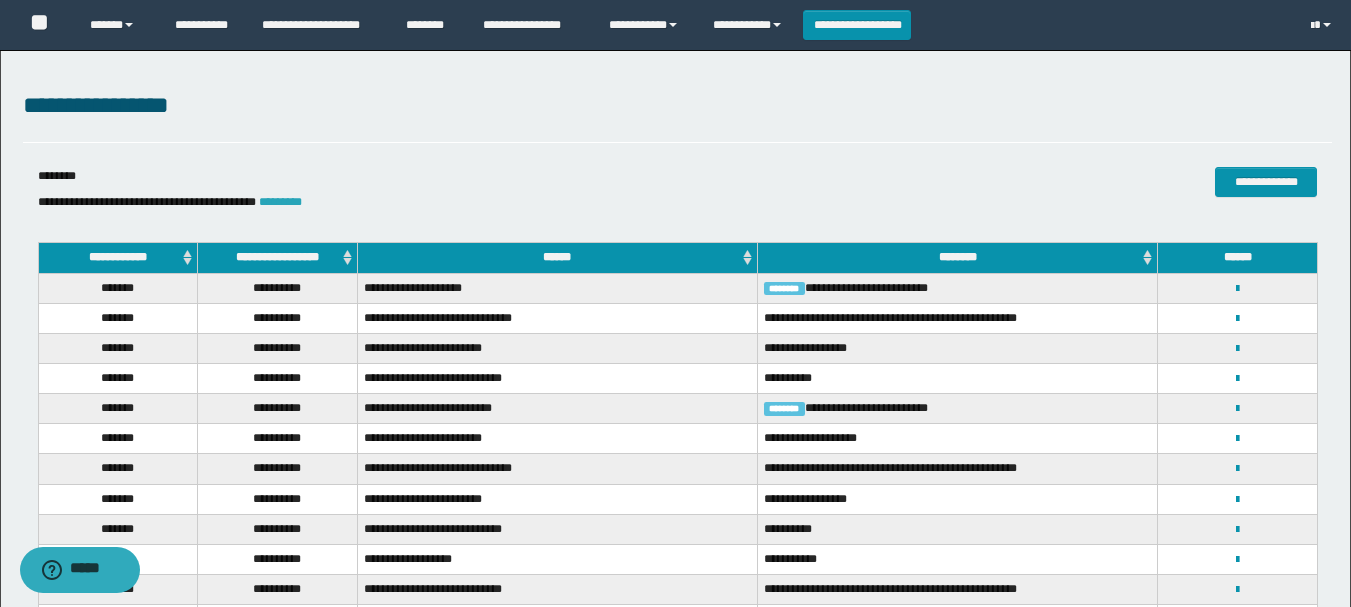 click on "*********" at bounding box center (280, 202) 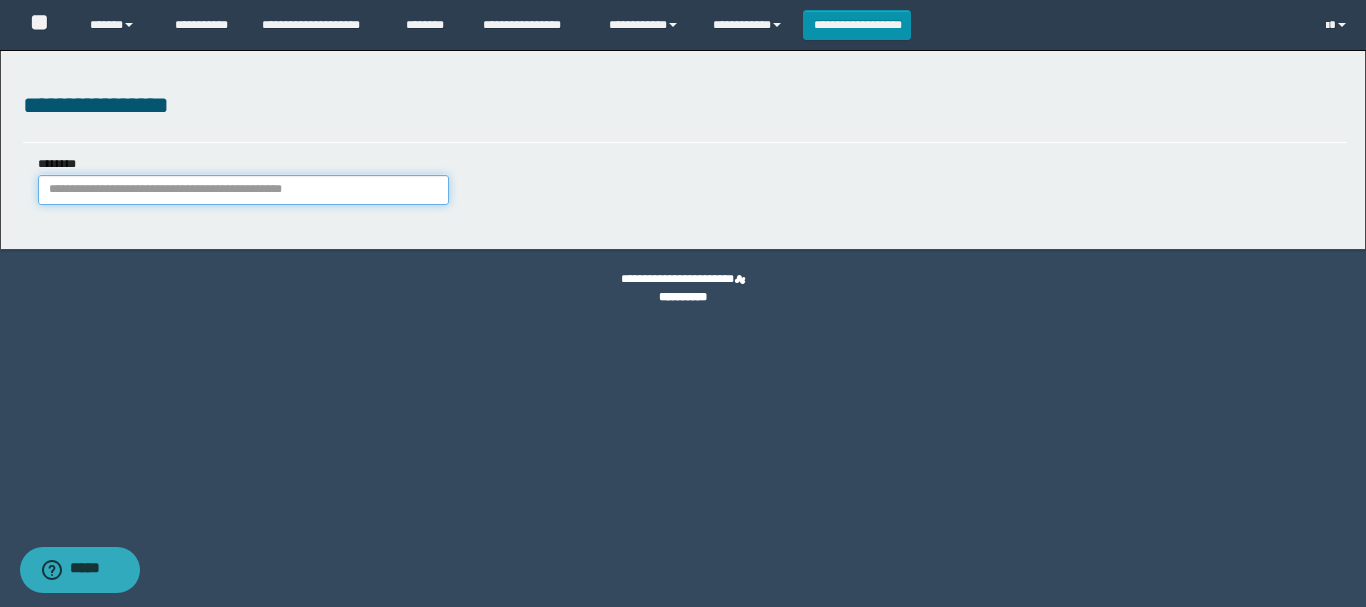 click on "********" at bounding box center [243, 190] 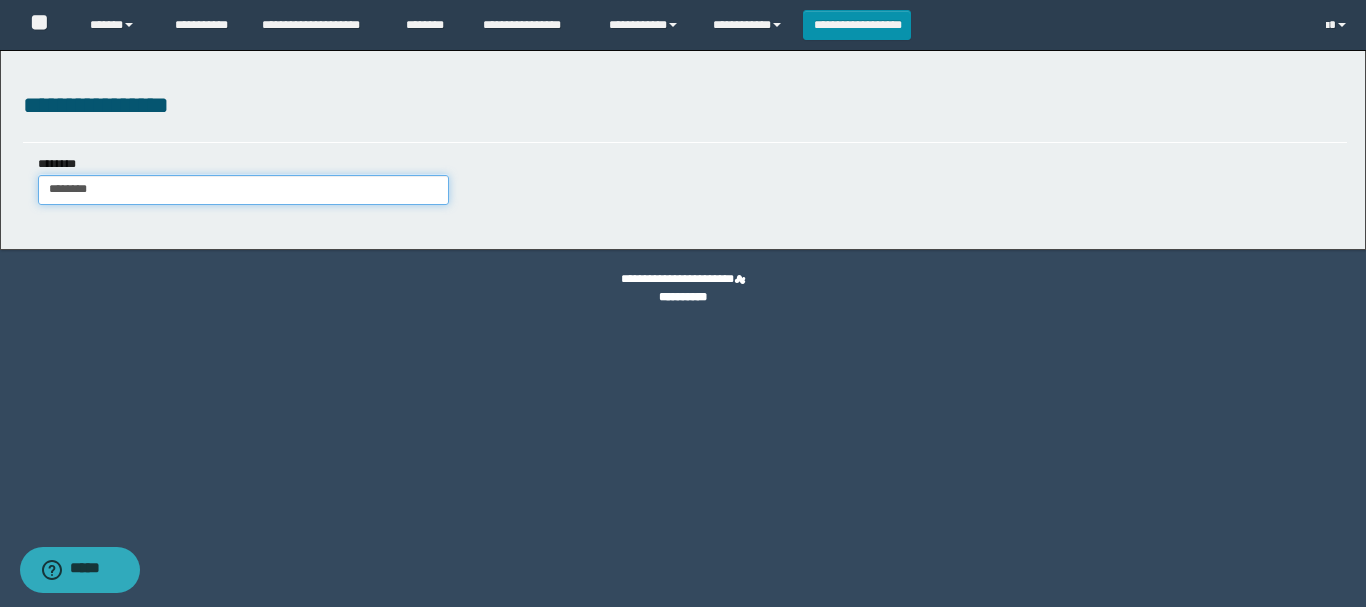 type on "********" 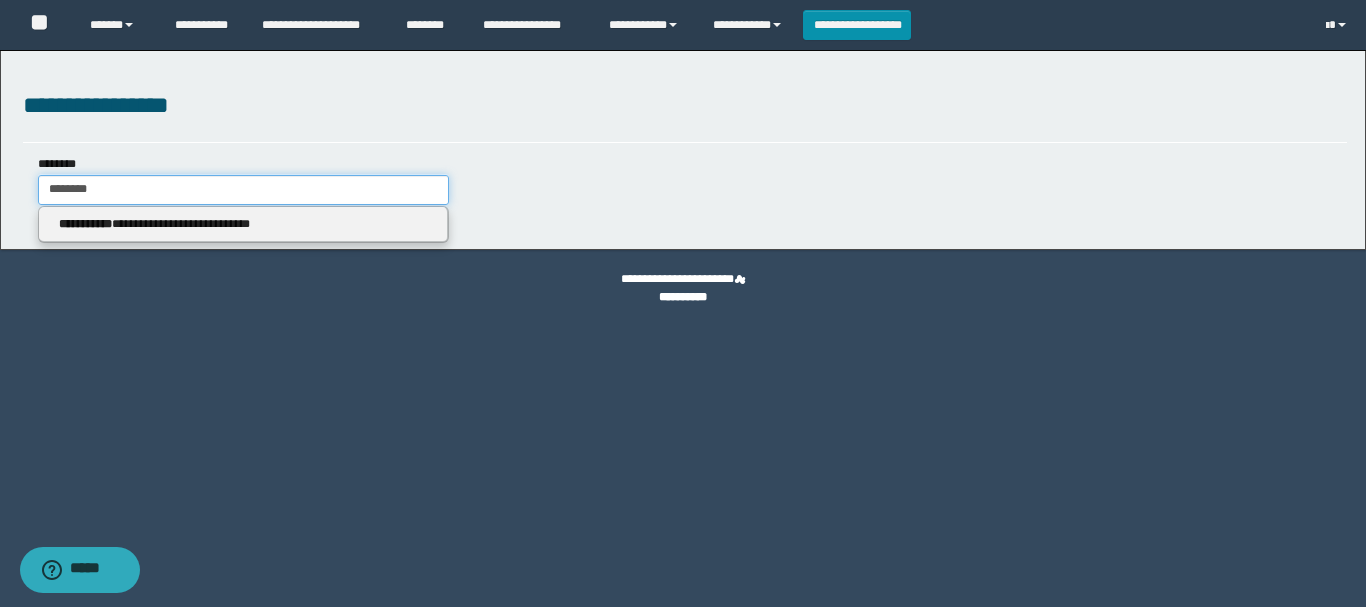 type on "********" 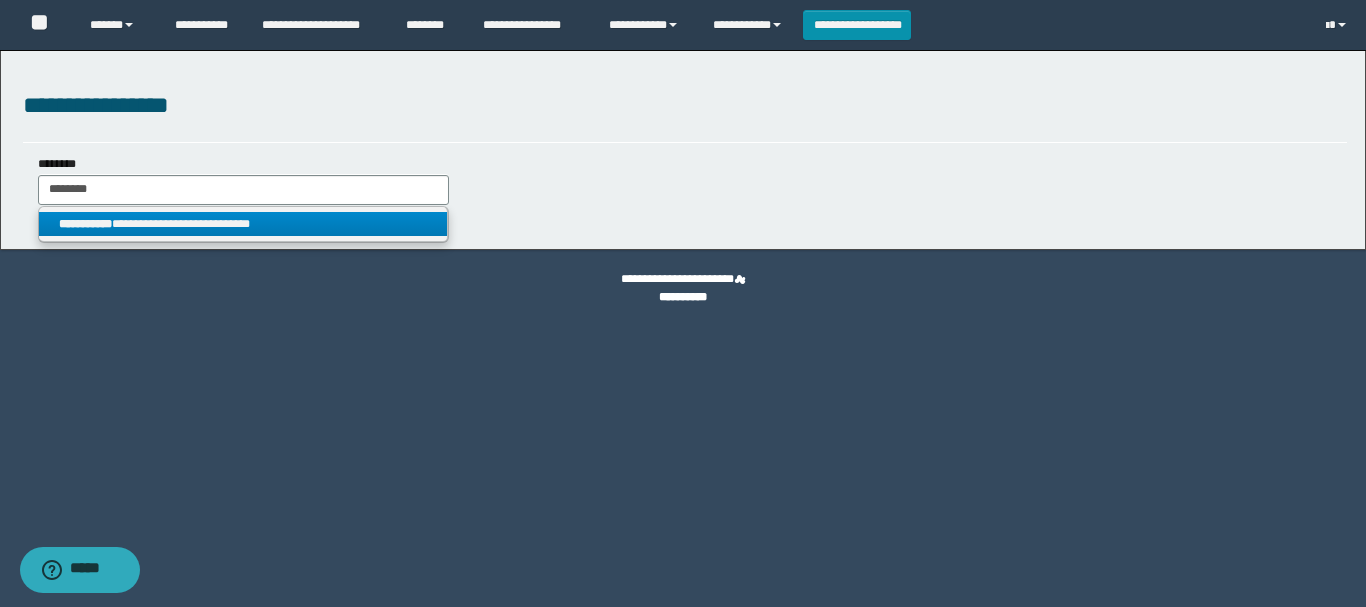 click on "**********" at bounding box center (243, 224) 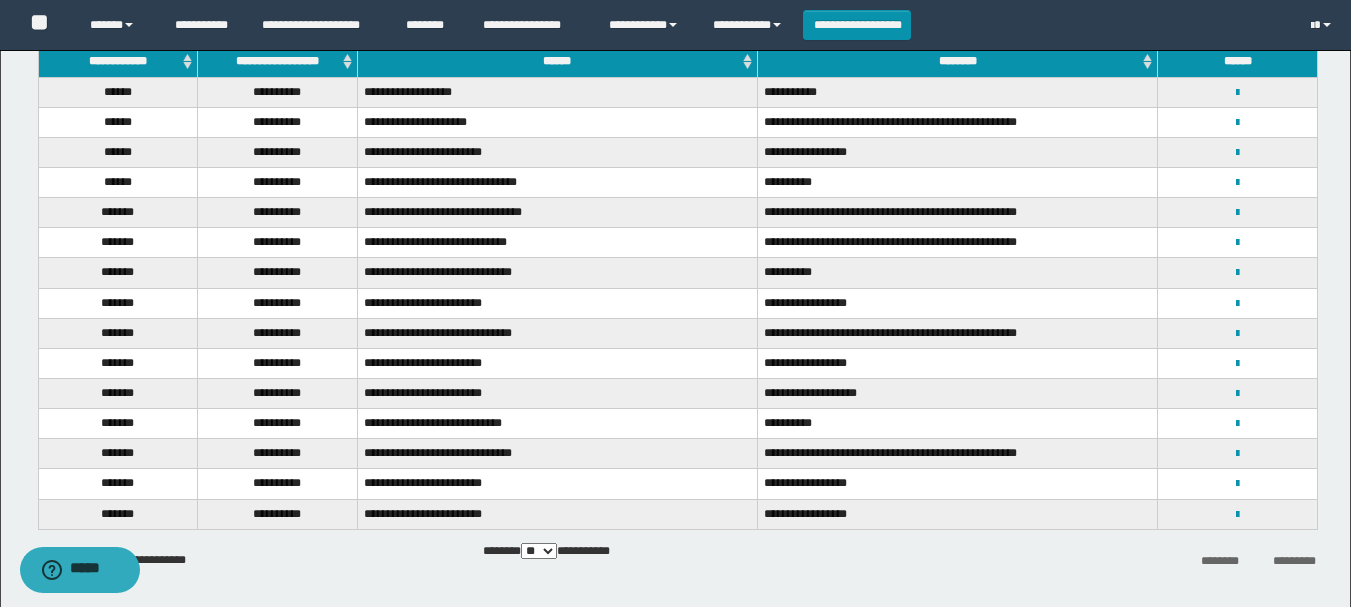 scroll, scrollTop: 200, scrollLeft: 0, axis: vertical 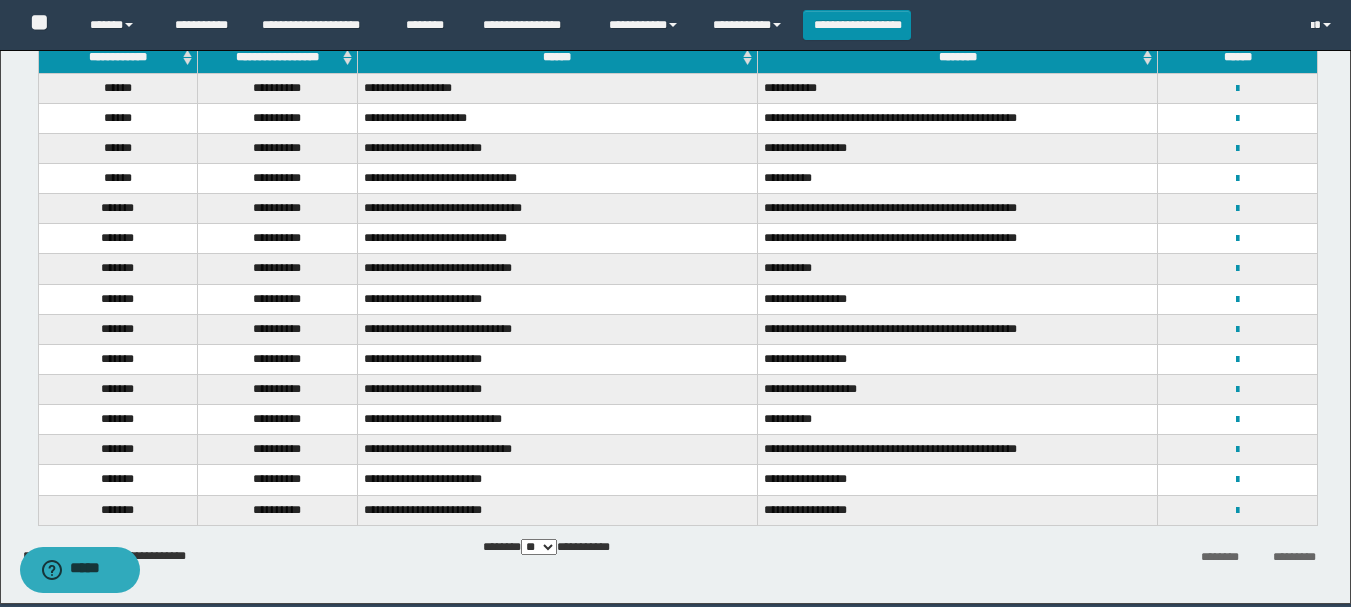 click on "**********" at bounding box center [278, 510] 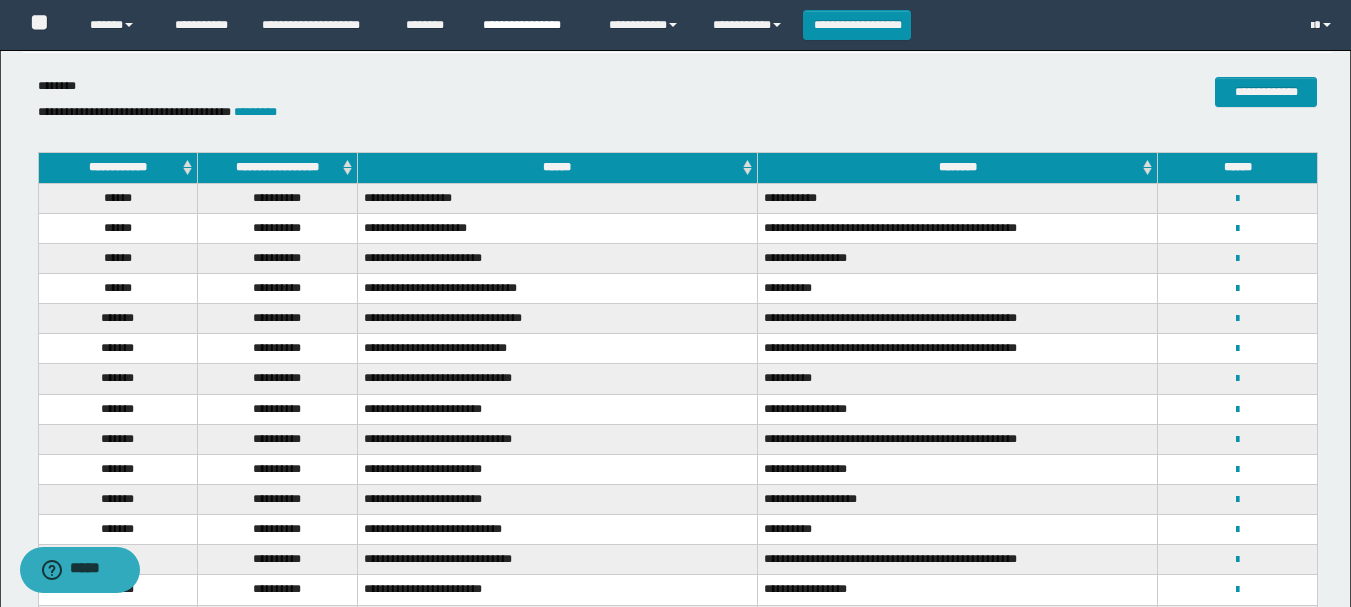 scroll, scrollTop: 0, scrollLeft: 0, axis: both 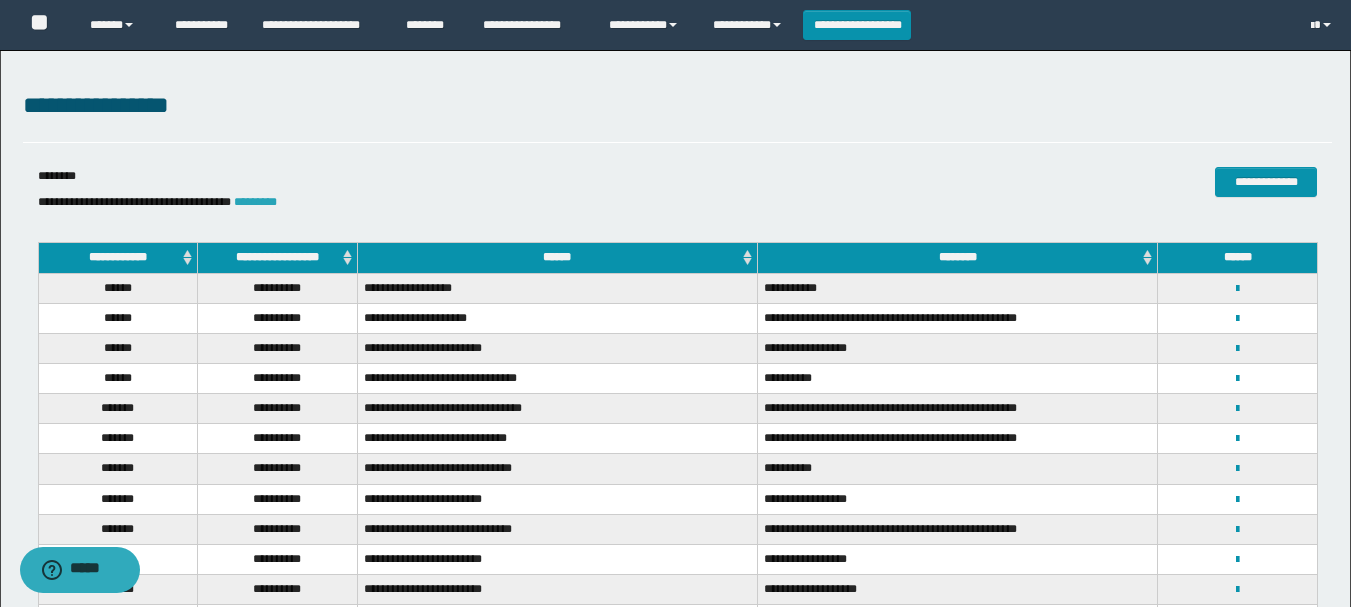 click on "*********" at bounding box center [255, 202] 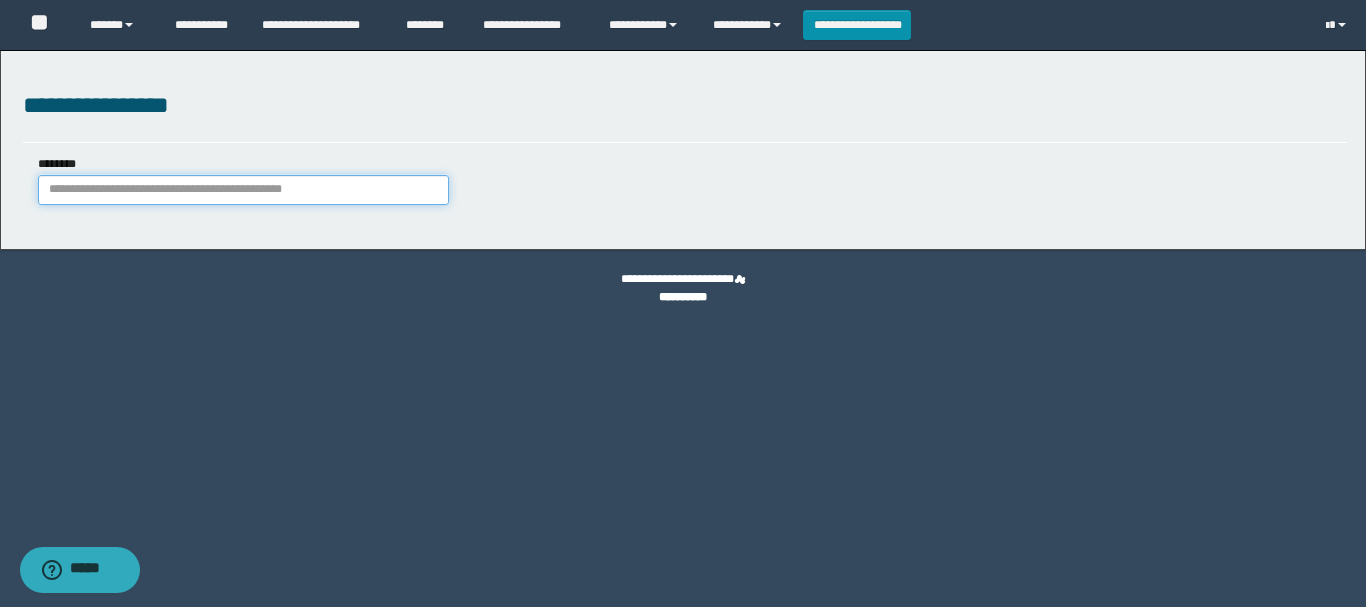paste on "********" 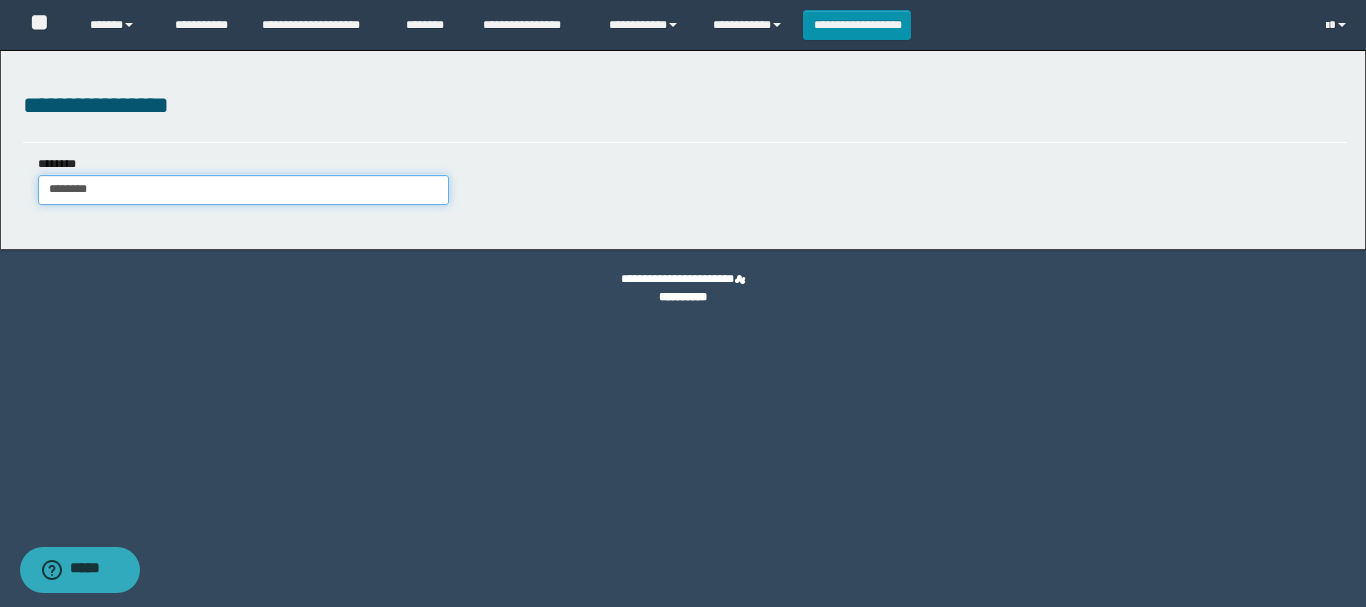 type on "********" 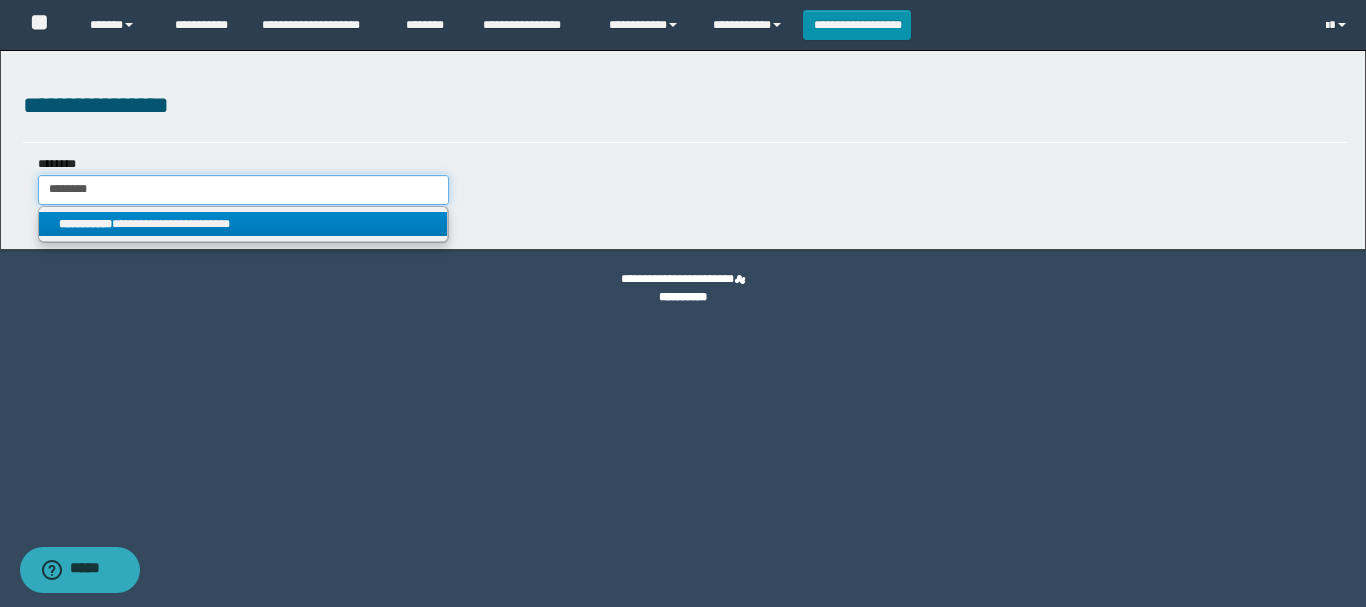 type on "********" 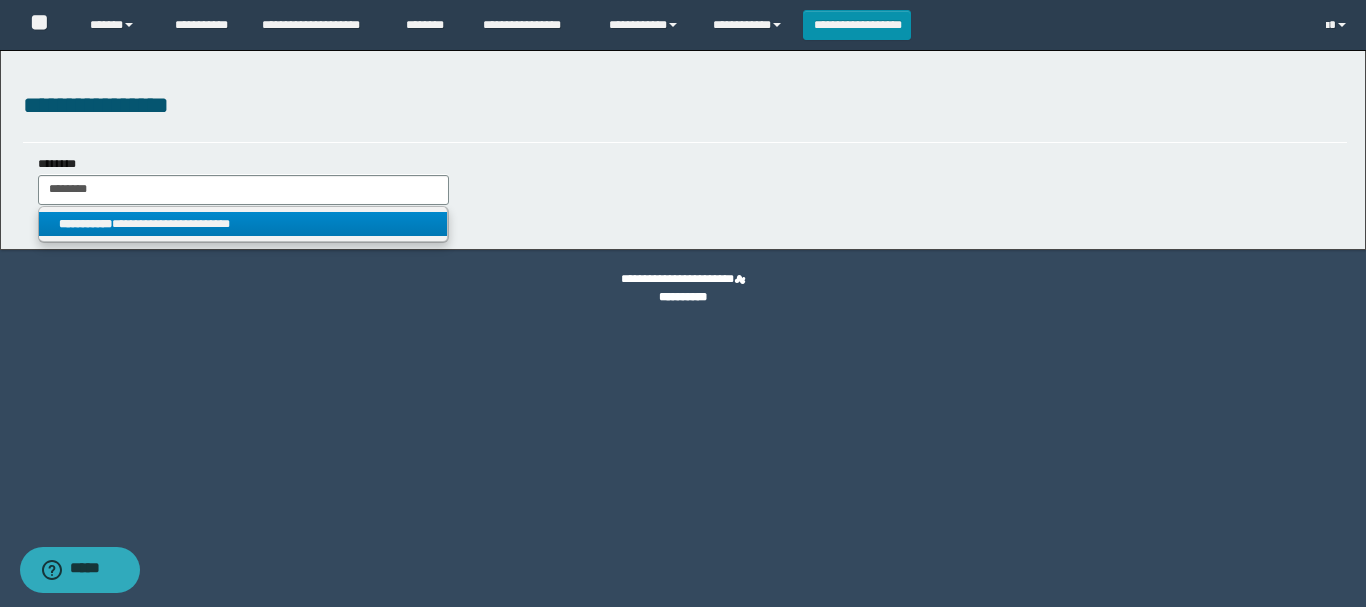 click on "**********" at bounding box center (243, 224) 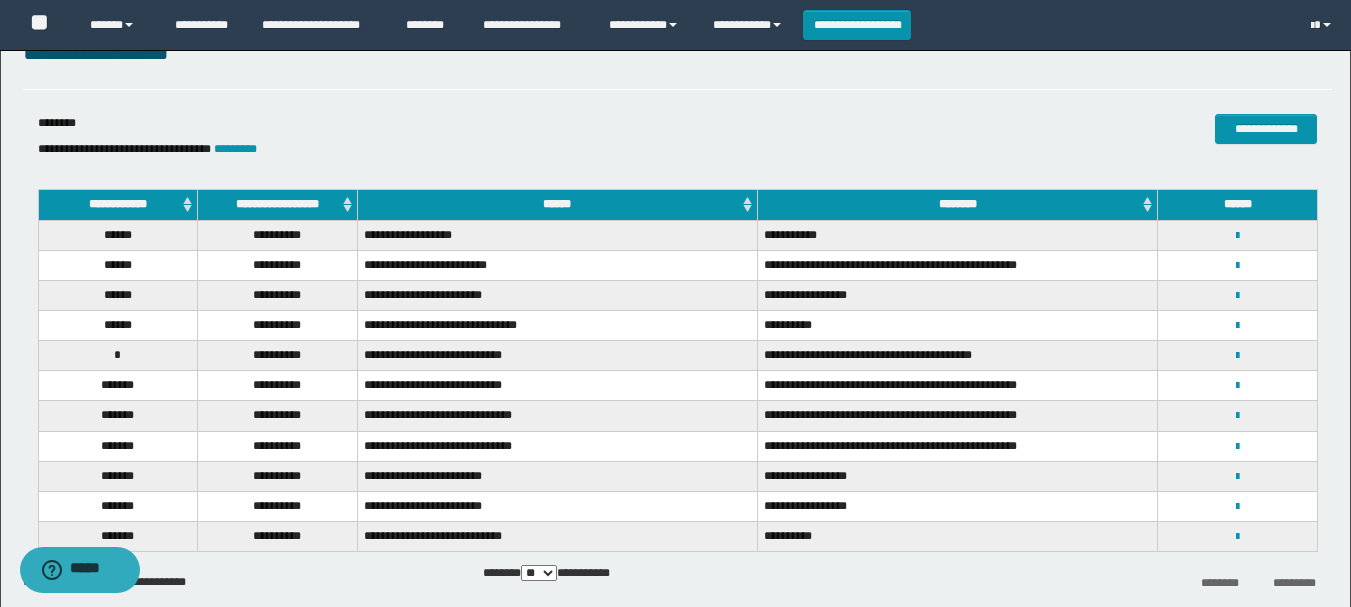scroll, scrollTop: 100, scrollLeft: 0, axis: vertical 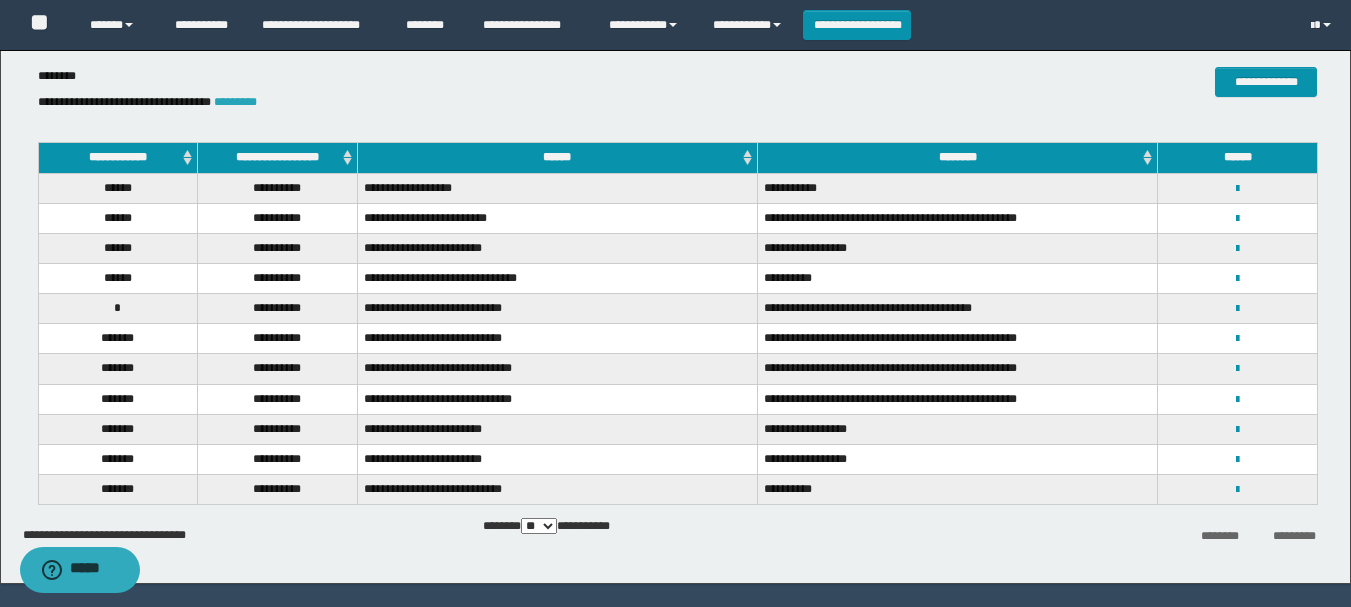 click on "*********" at bounding box center (235, 102) 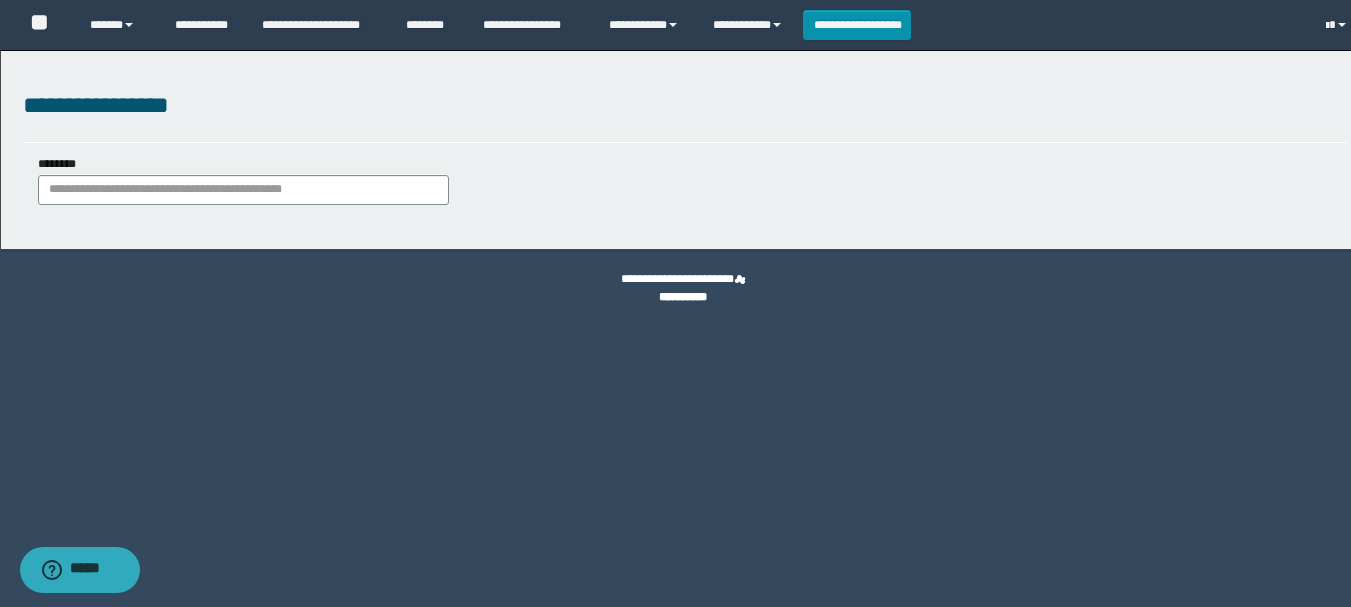 scroll, scrollTop: 0, scrollLeft: 0, axis: both 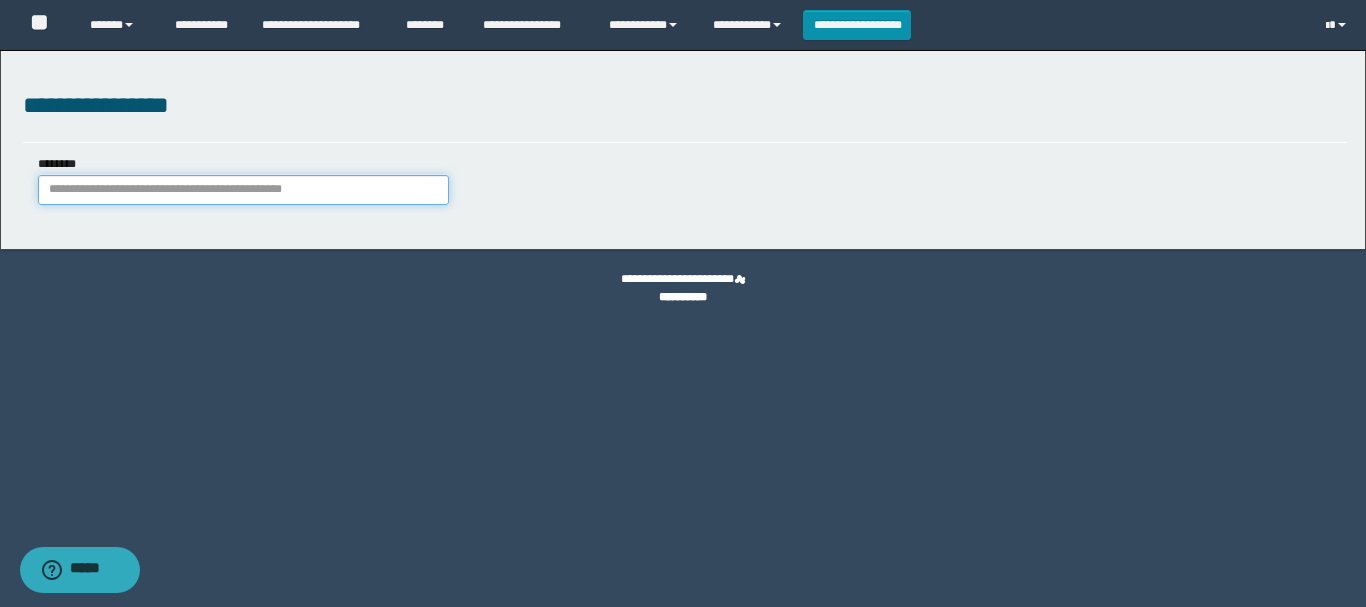 click on "********" at bounding box center (243, 190) 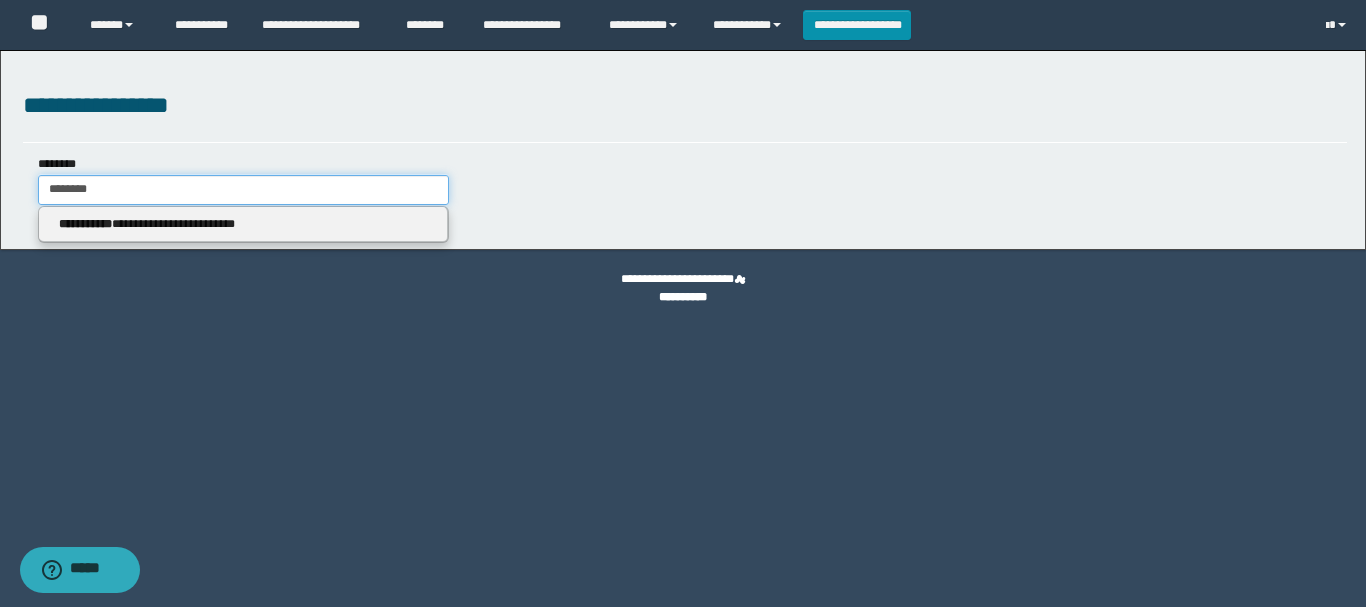 type on "********" 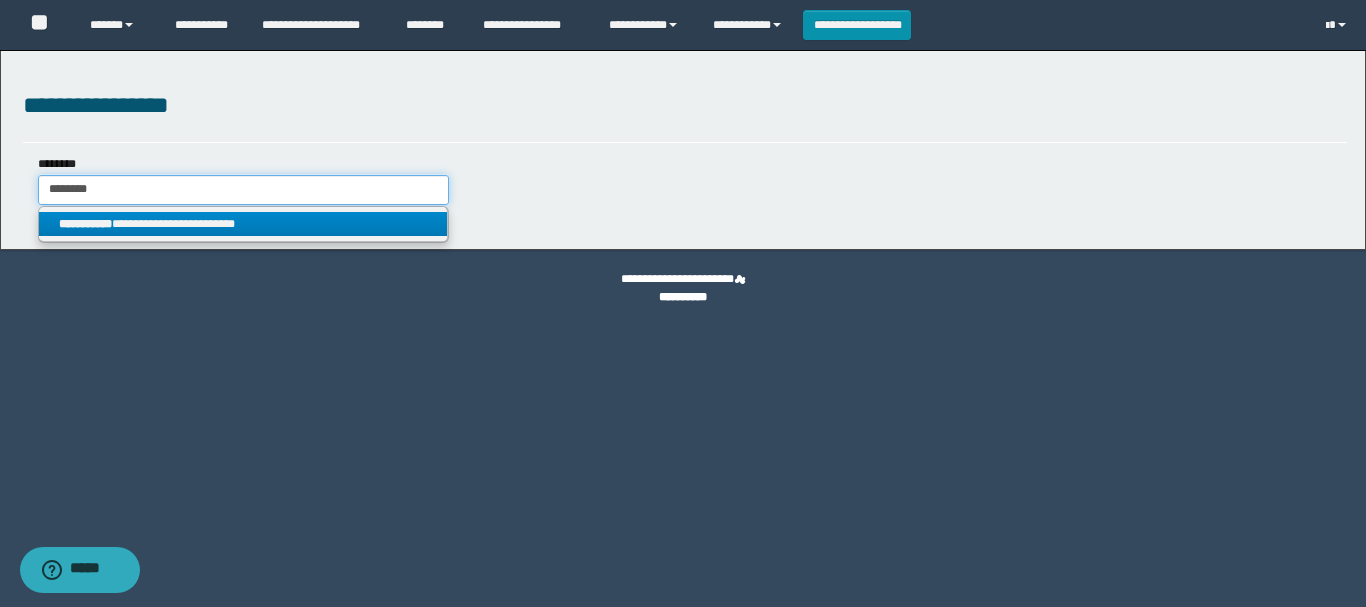 type on "********" 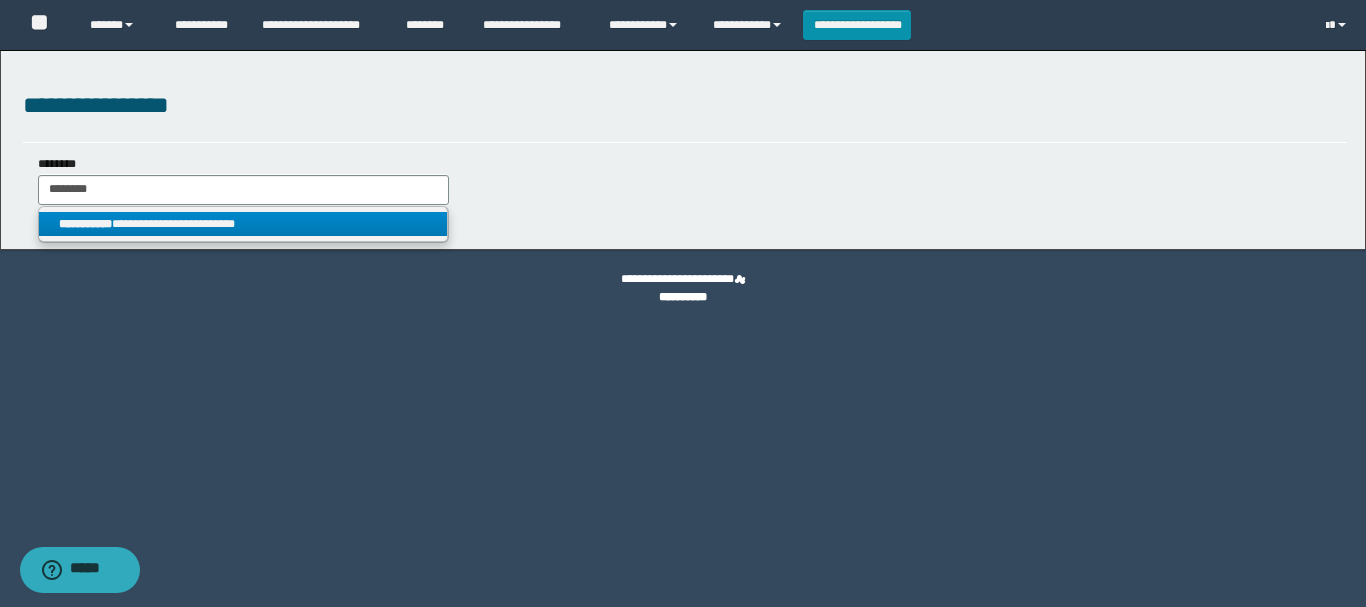 click on "**********" at bounding box center [243, 224] 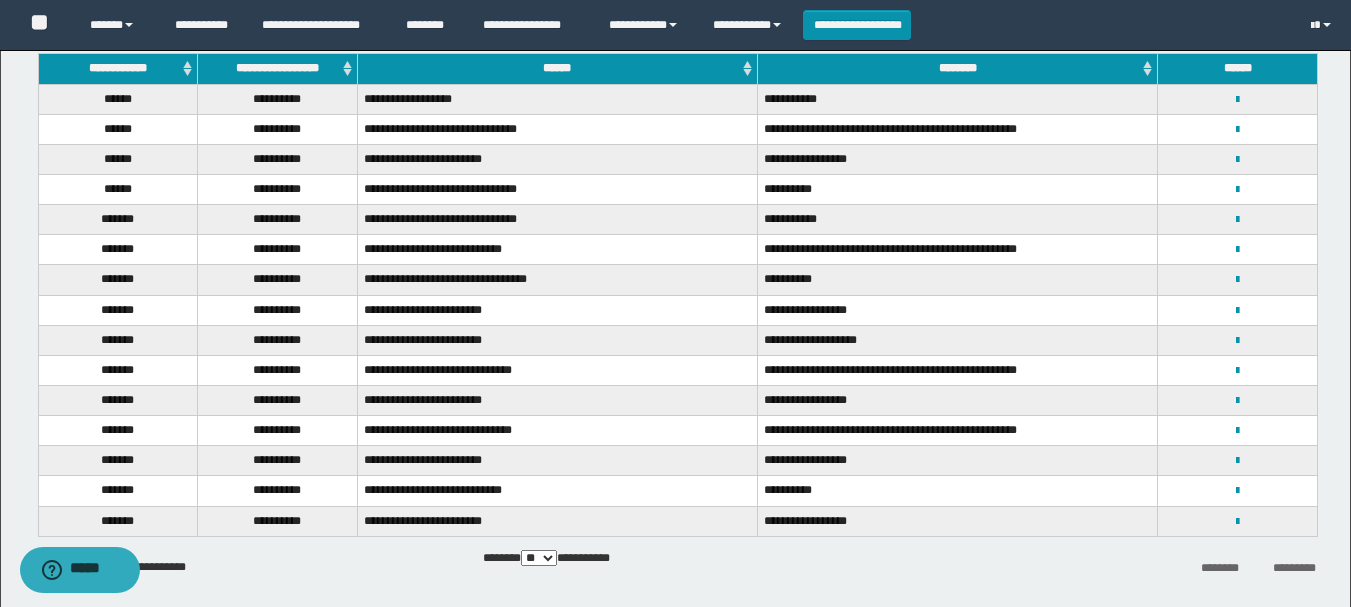scroll, scrollTop: 200, scrollLeft: 0, axis: vertical 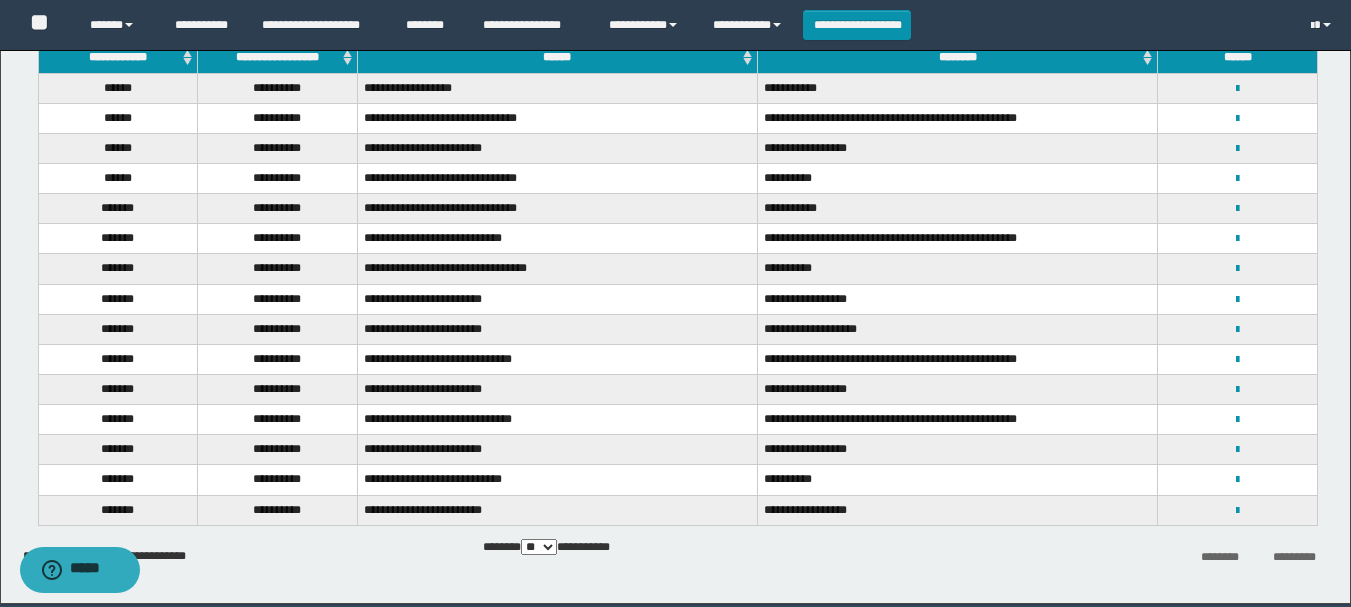 click on "**********" at bounding box center [278, 510] 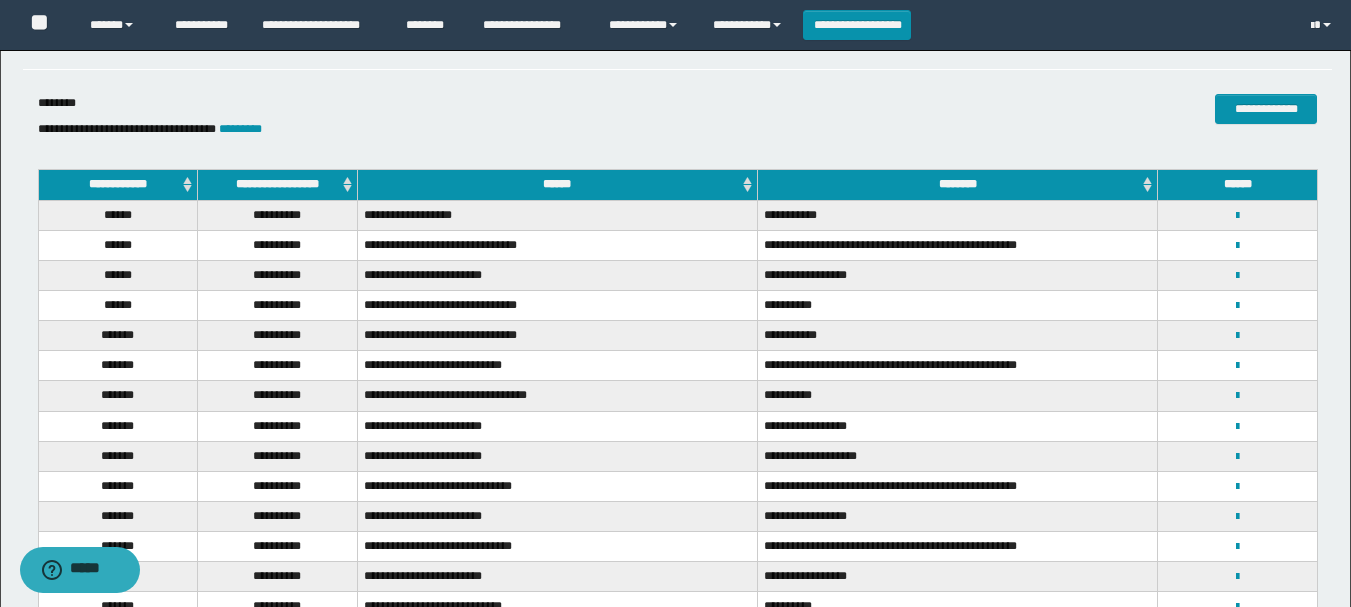 scroll, scrollTop: 0, scrollLeft: 0, axis: both 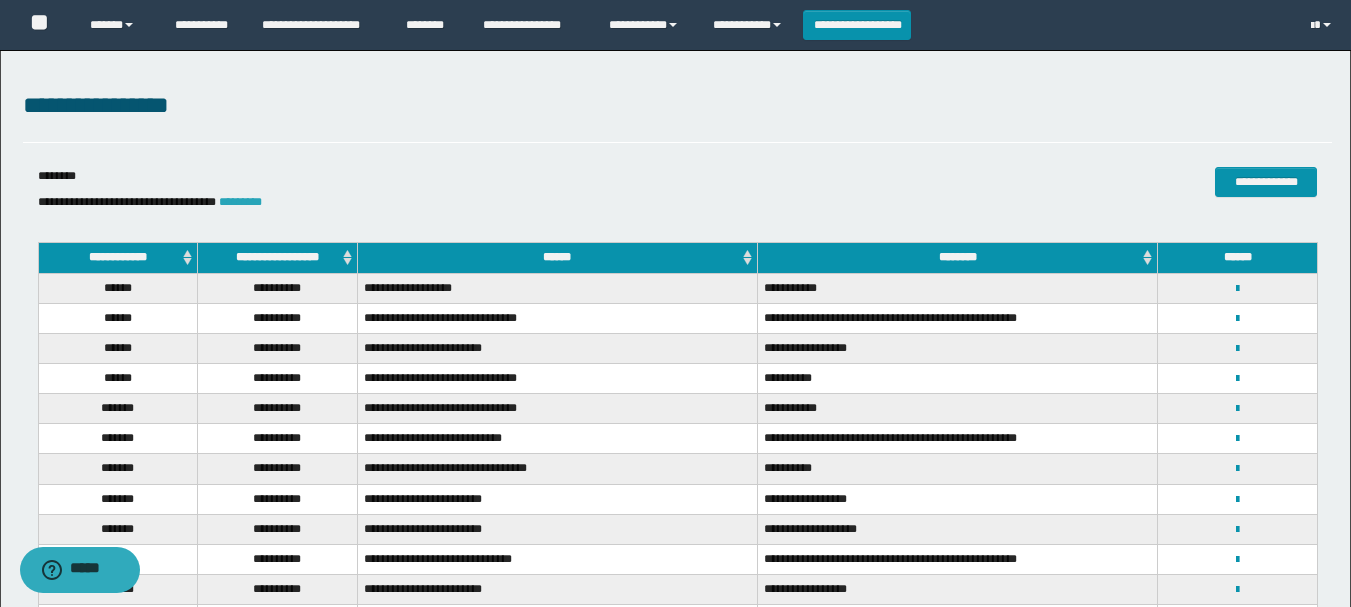 click on "*********" at bounding box center (240, 202) 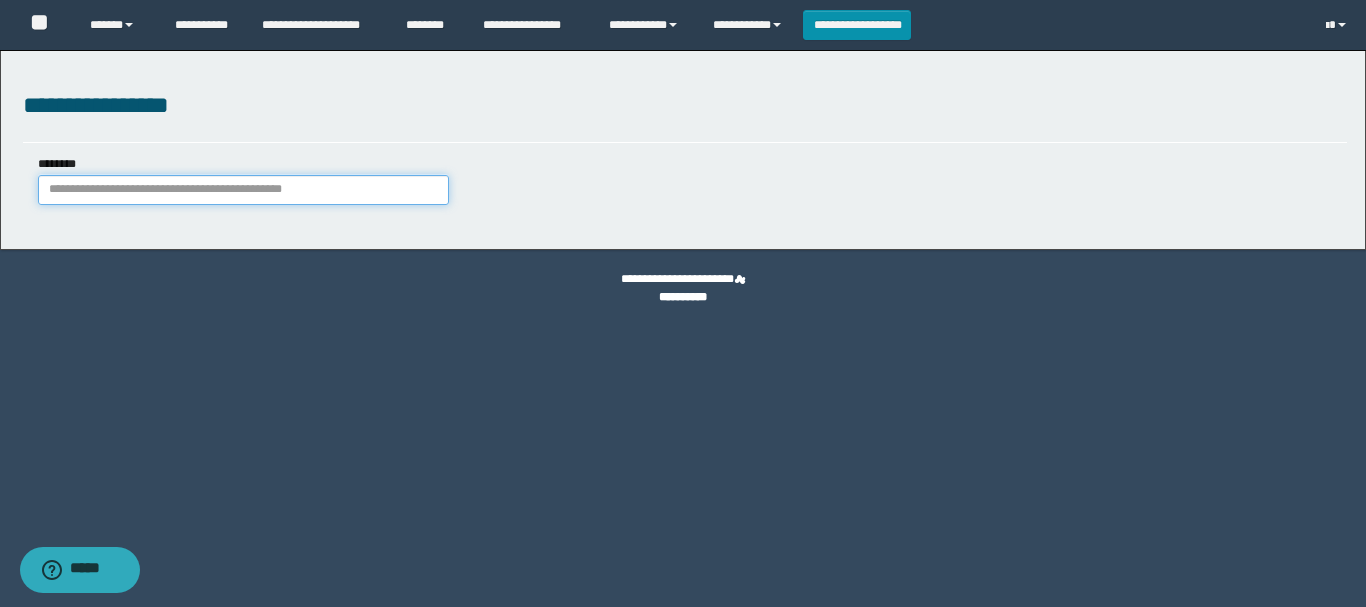 click on "********" at bounding box center (243, 190) 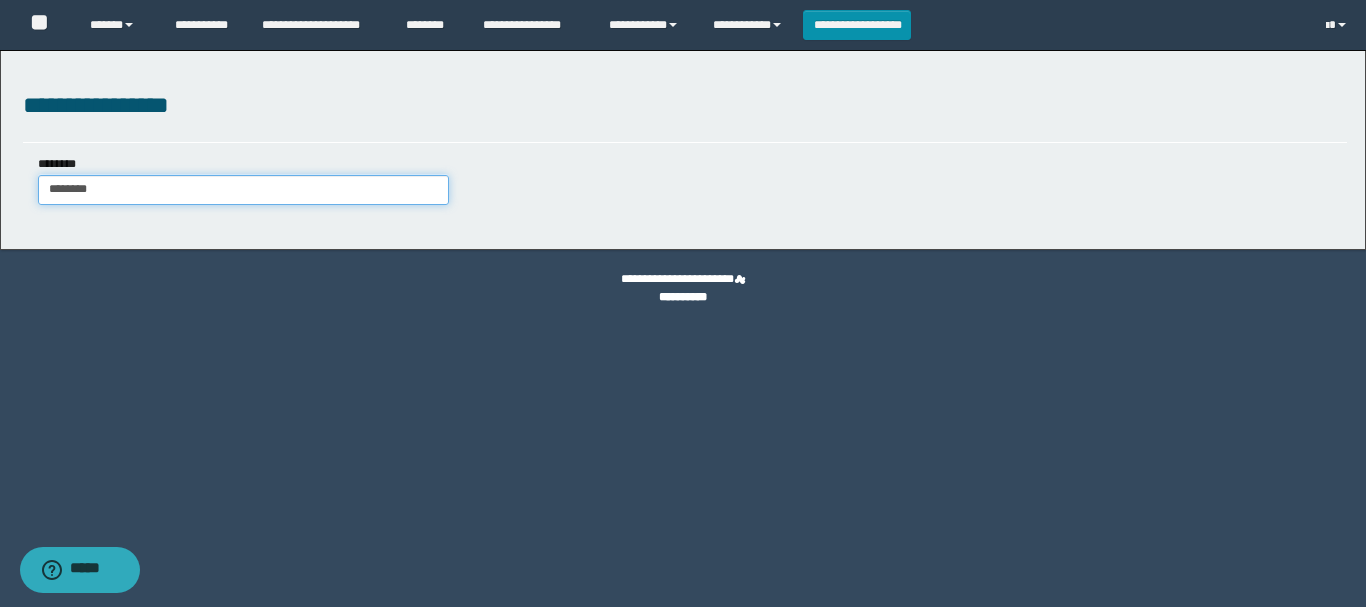 type on "********" 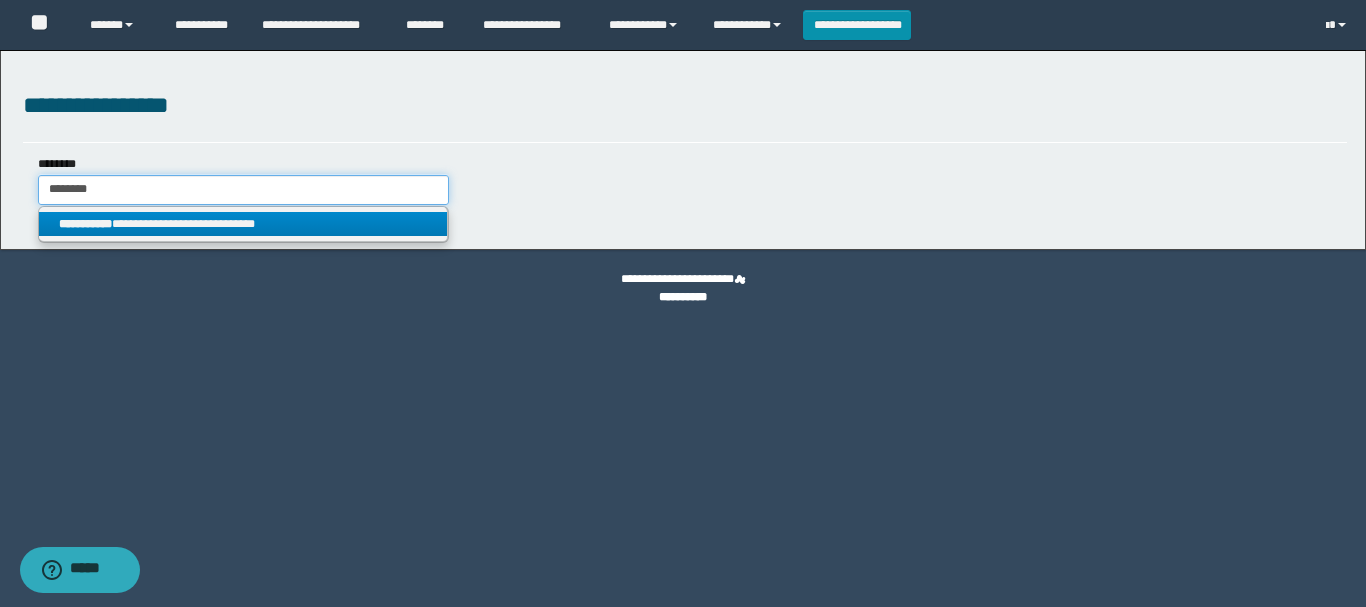 type on "********" 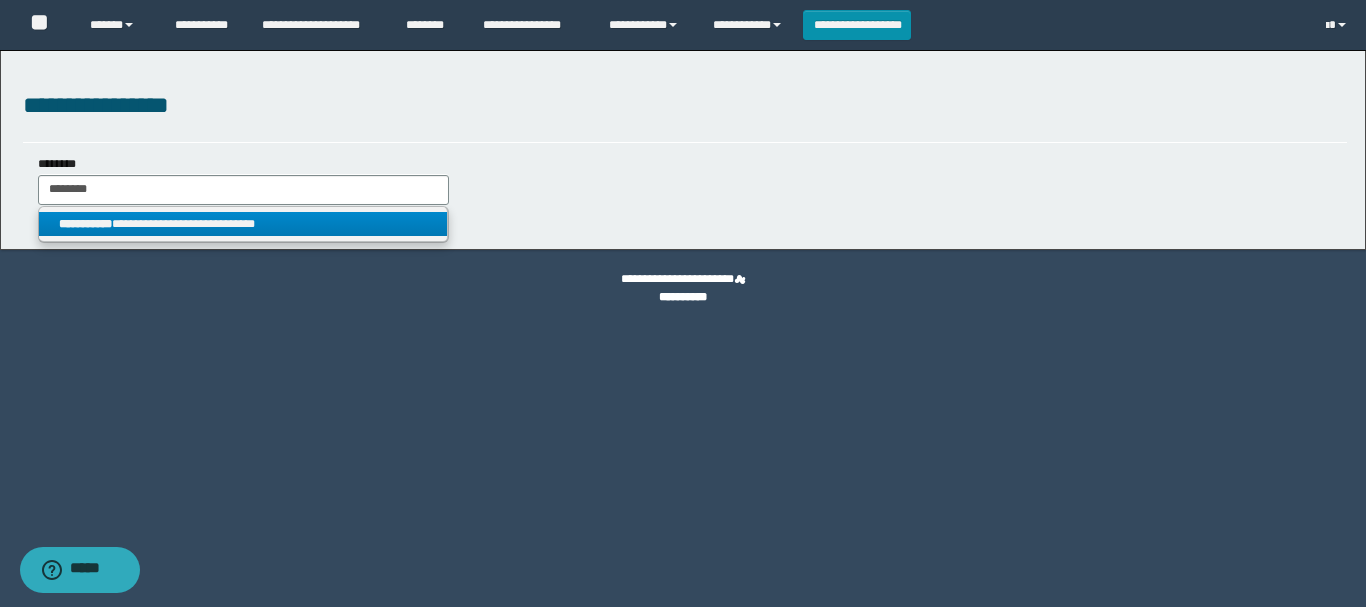 click on "**********" at bounding box center (243, 224) 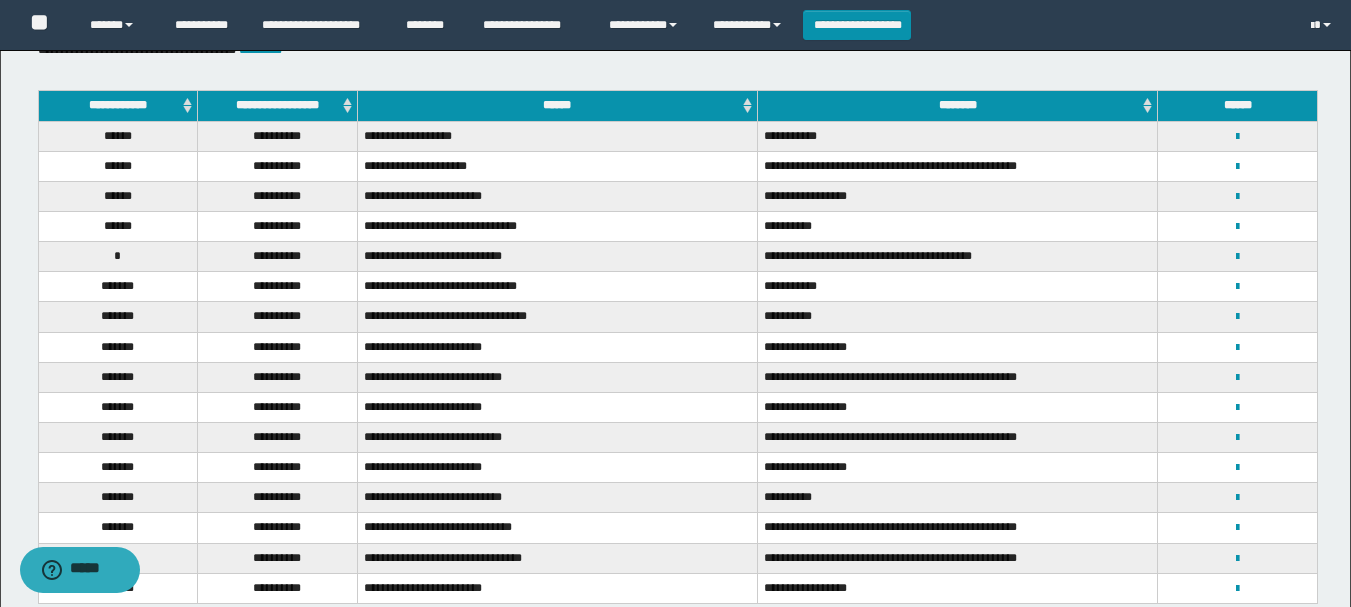 scroll, scrollTop: 200, scrollLeft: 0, axis: vertical 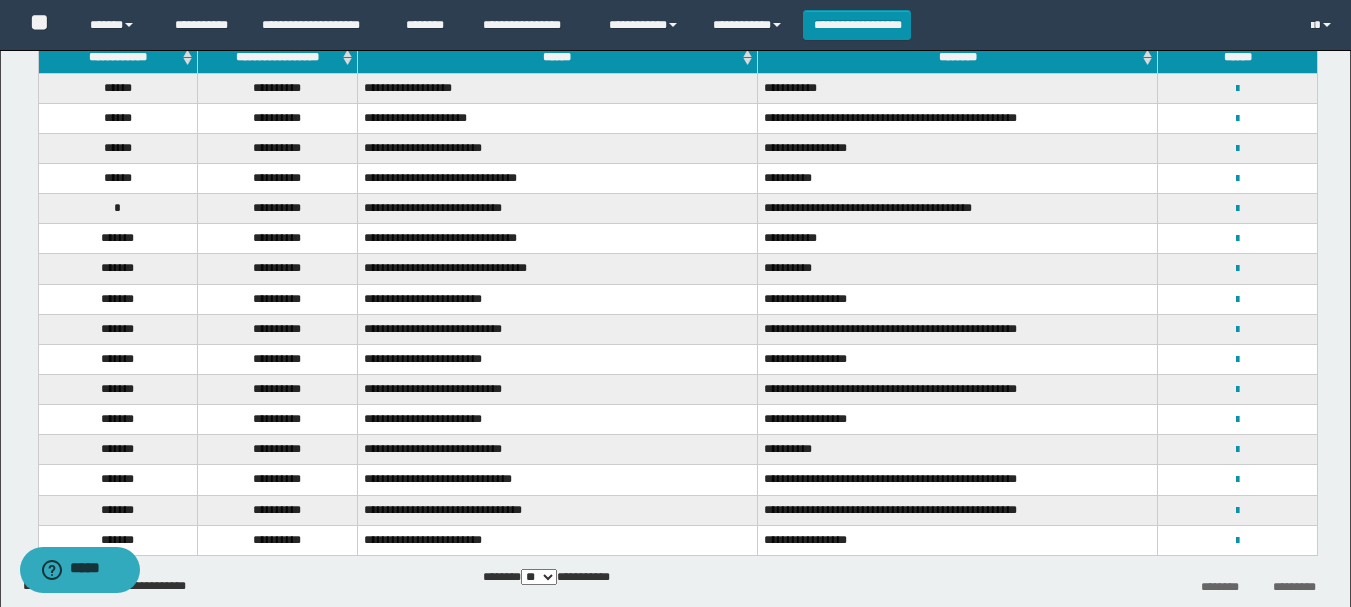 click on "**********" at bounding box center (557, 510) 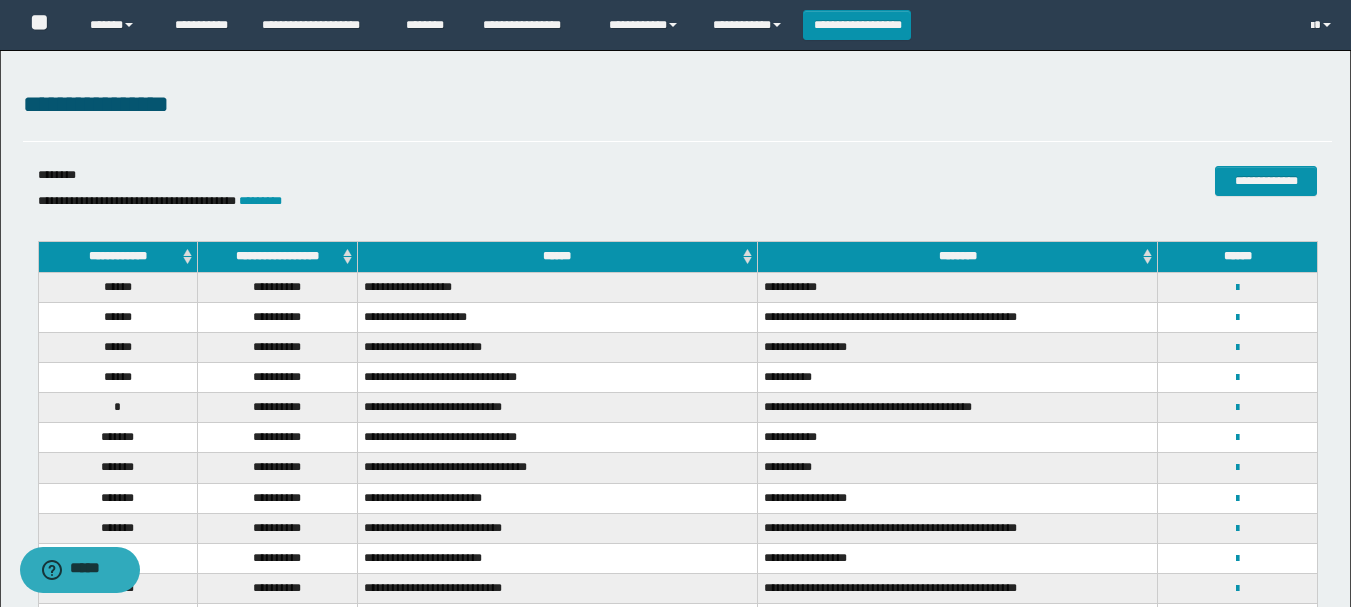 scroll, scrollTop: 0, scrollLeft: 0, axis: both 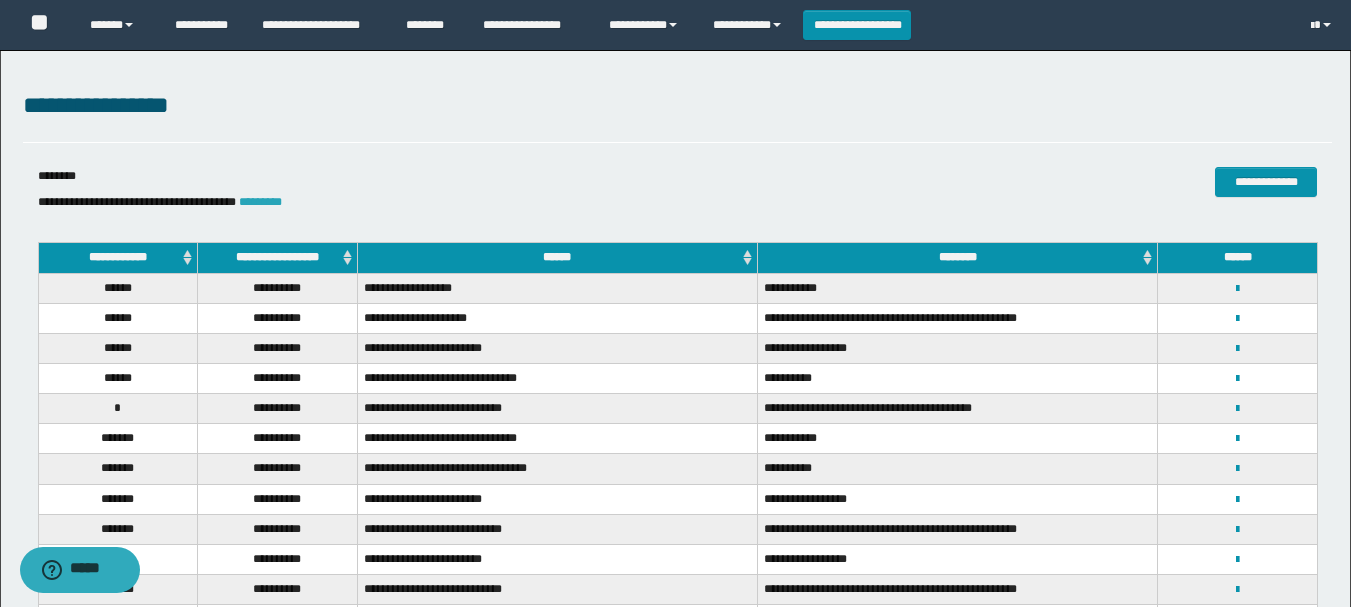 click on "*********" at bounding box center [260, 202] 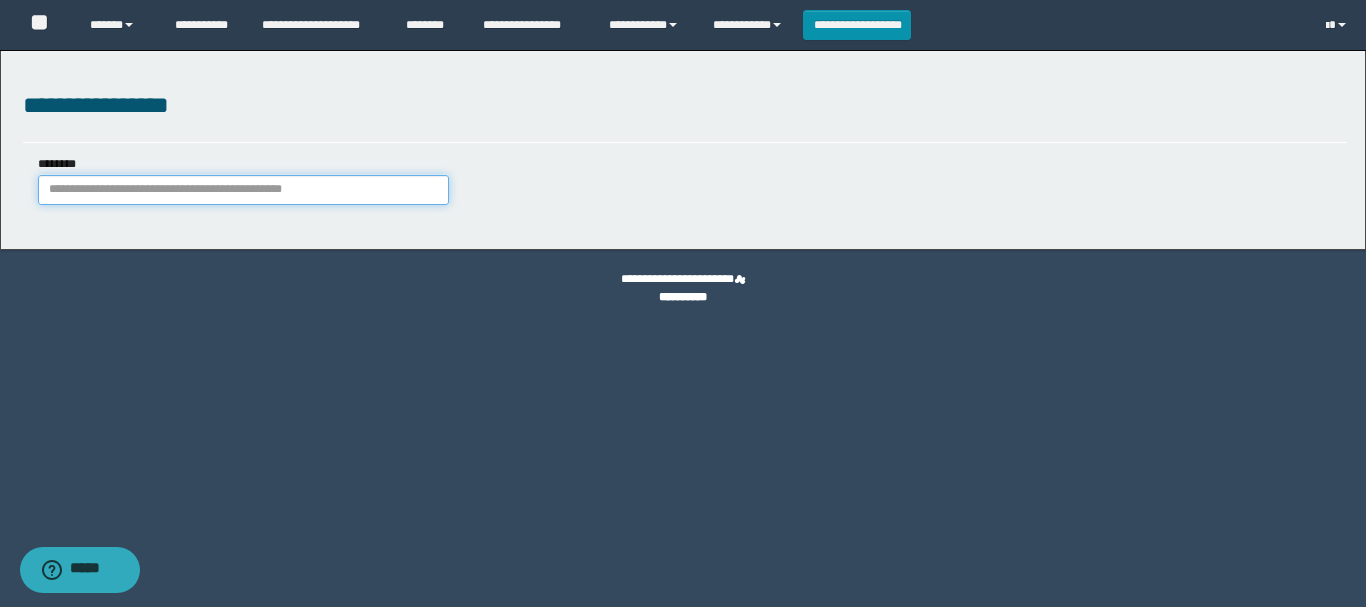 click on "********" at bounding box center (243, 190) 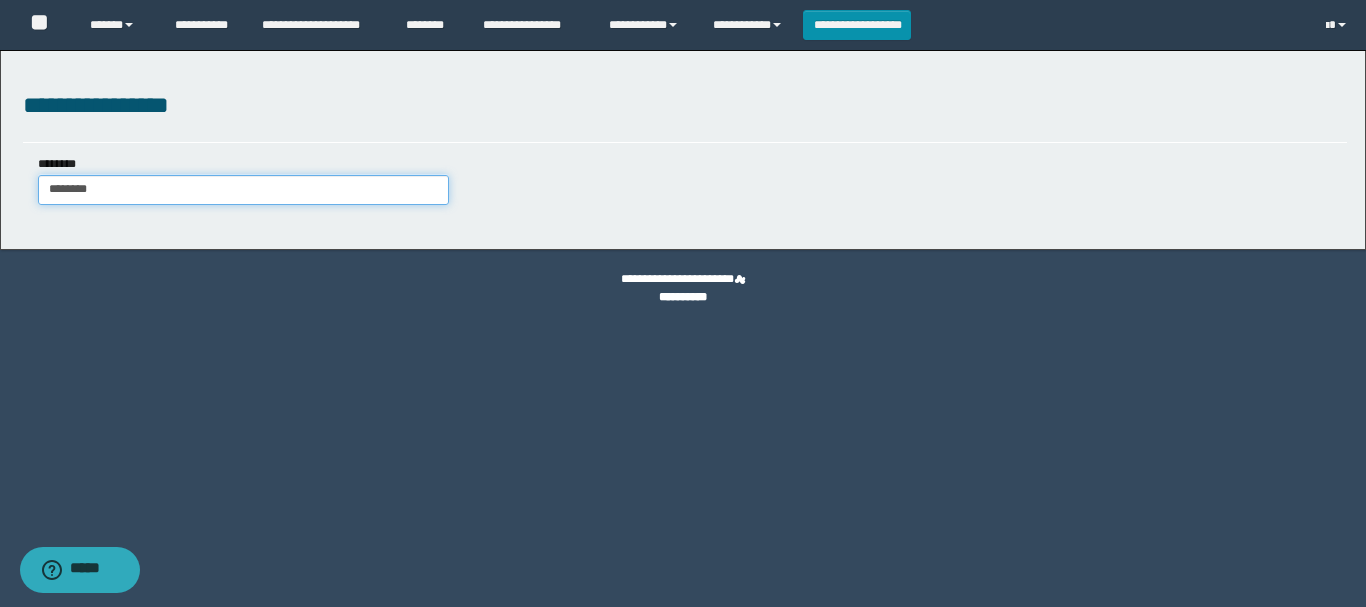type on "********" 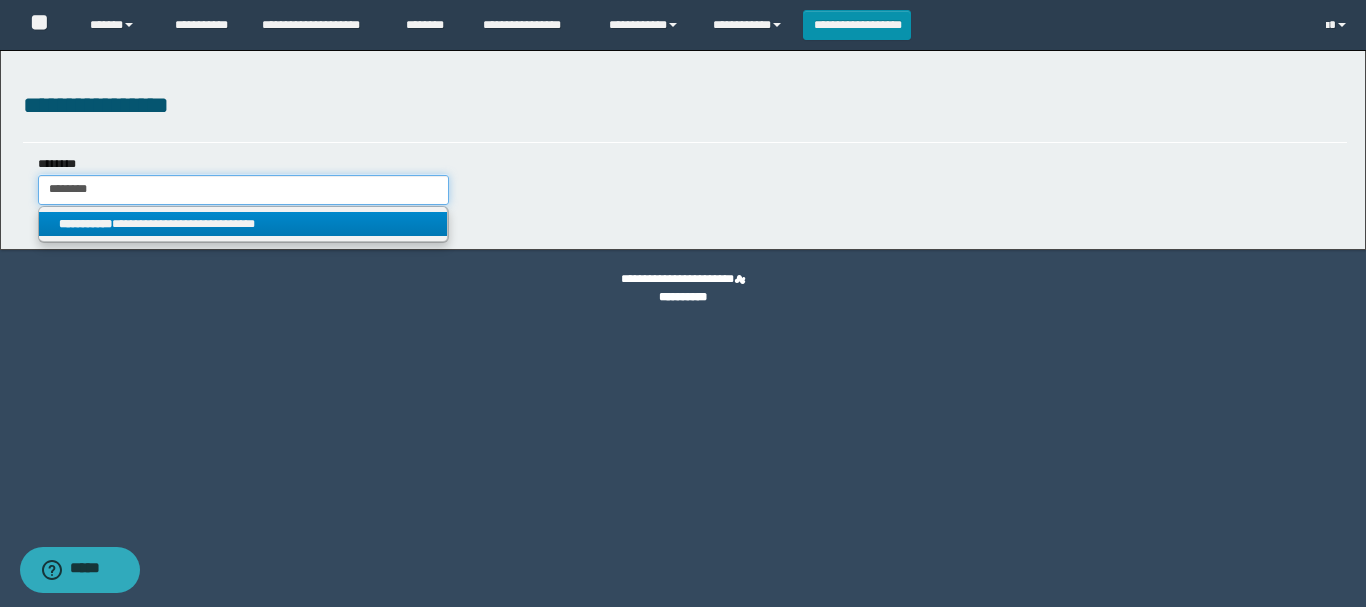 type on "********" 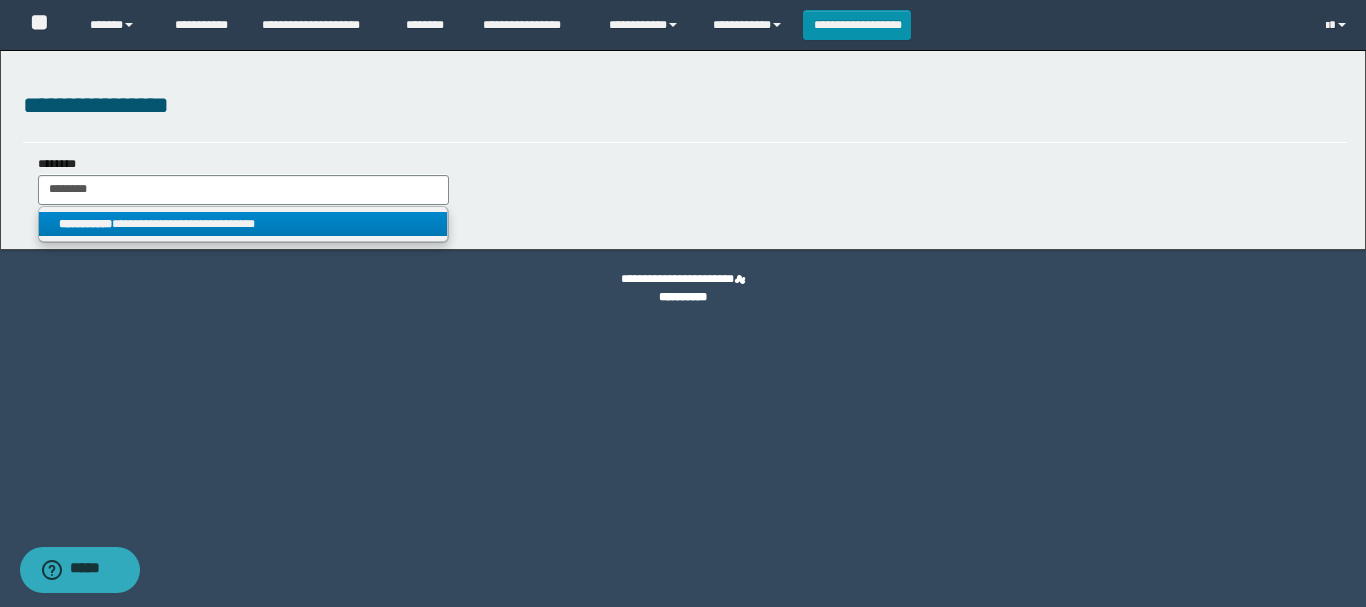 click on "**********" at bounding box center (243, 224) 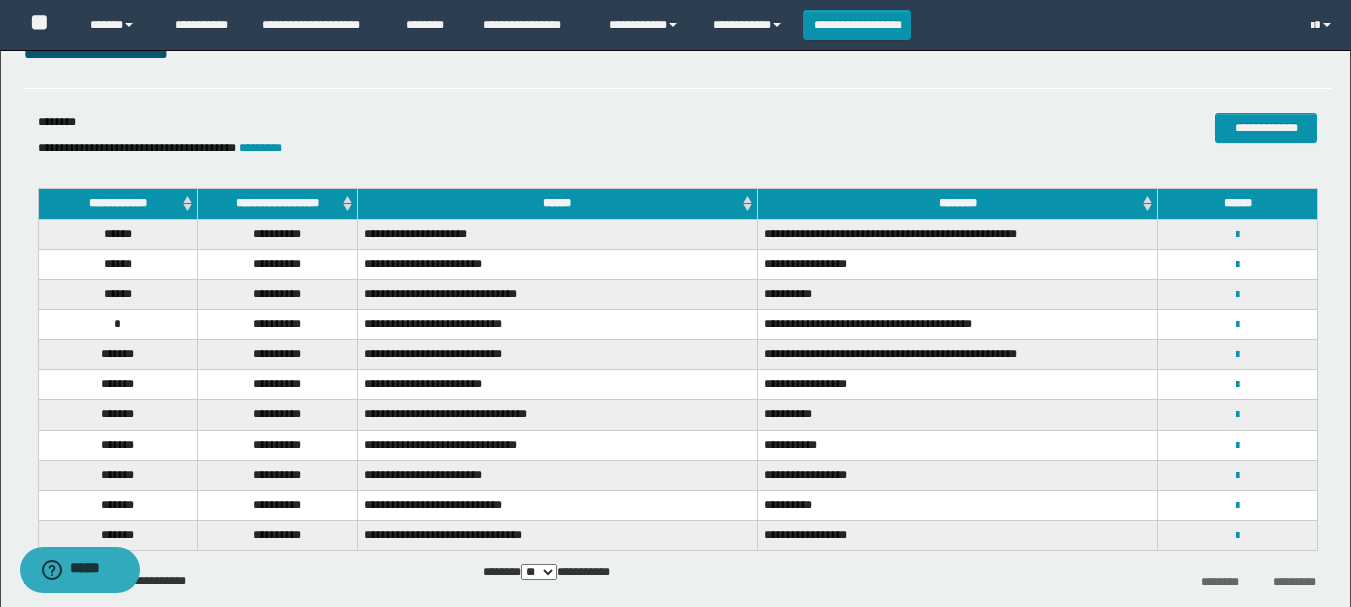 scroll, scrollTop: 100, scrollLeft: 0, axis: vertical 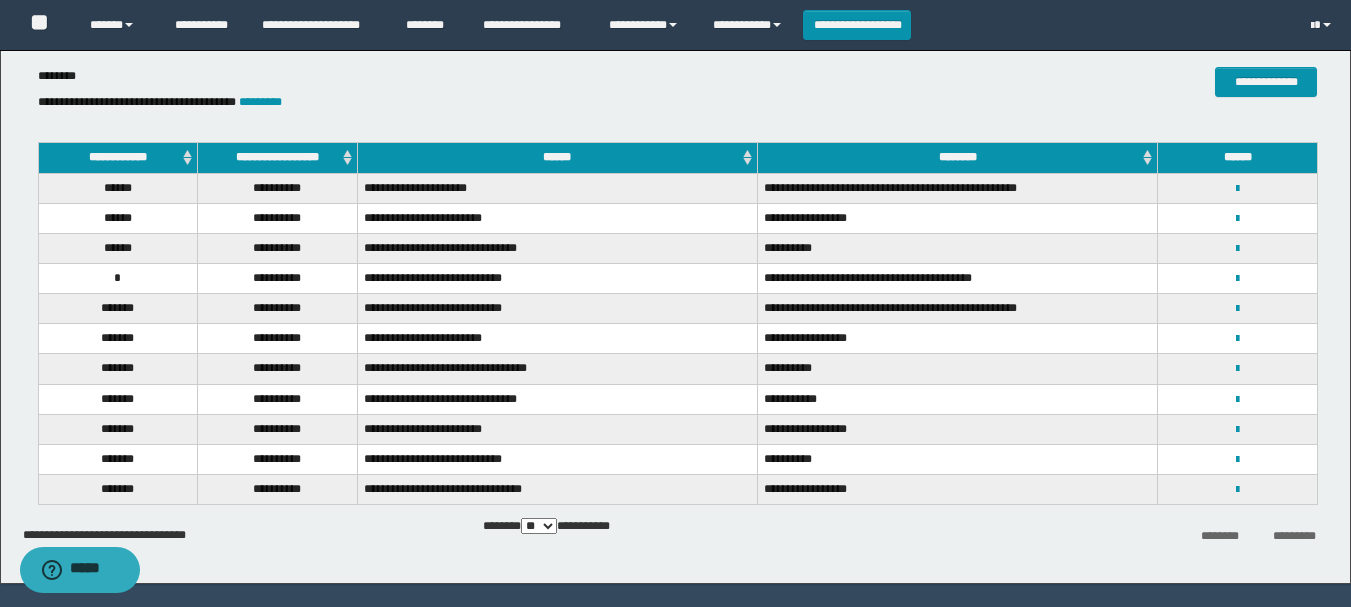 click on "**********" at bounding box center (278, 489) 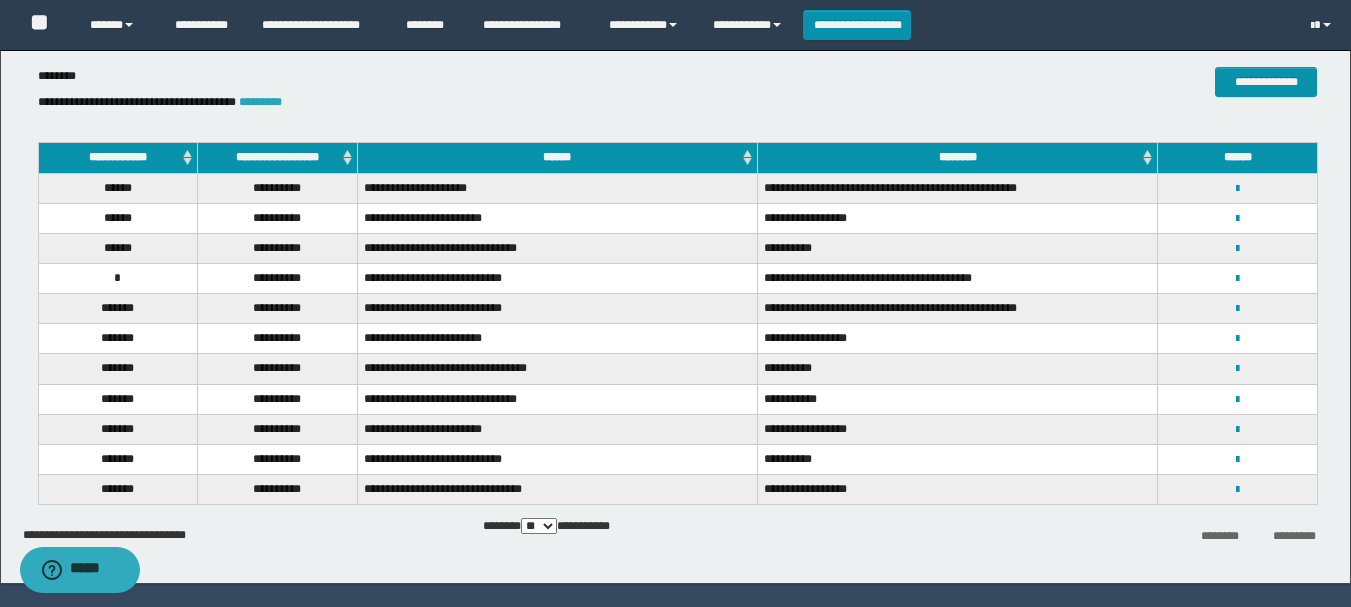 click on "*********" at bounding box center (260, 102) 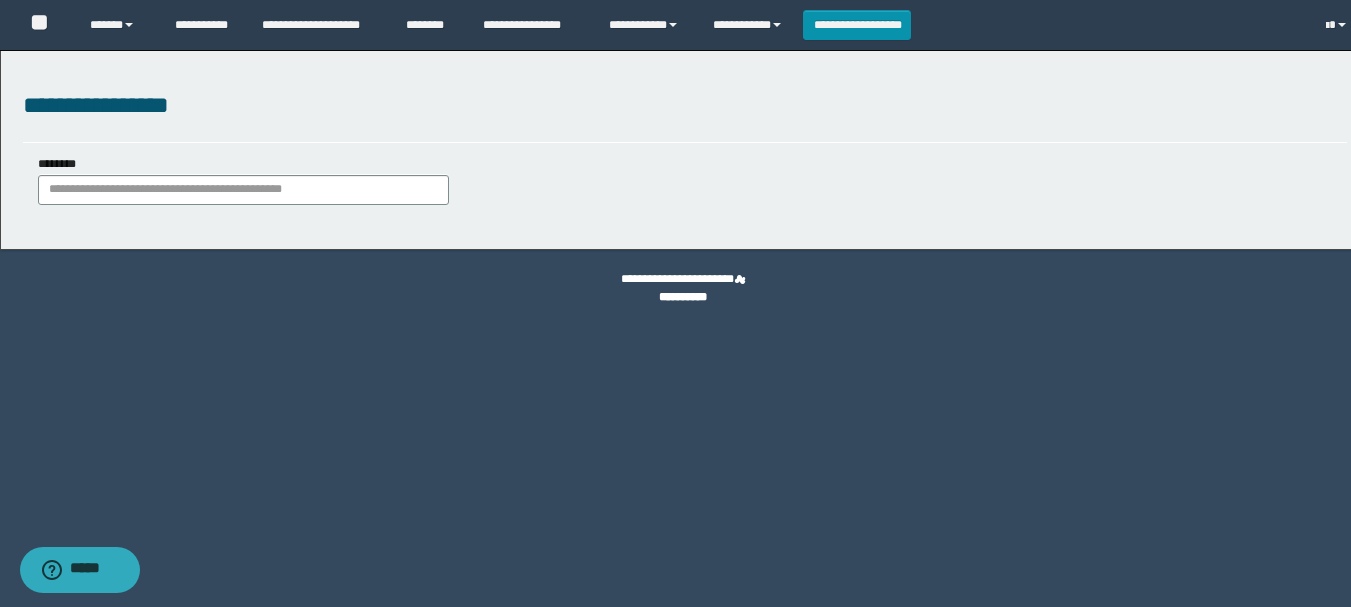 scroll, scrollTop: 0, scrollLeft: 0, axis: both 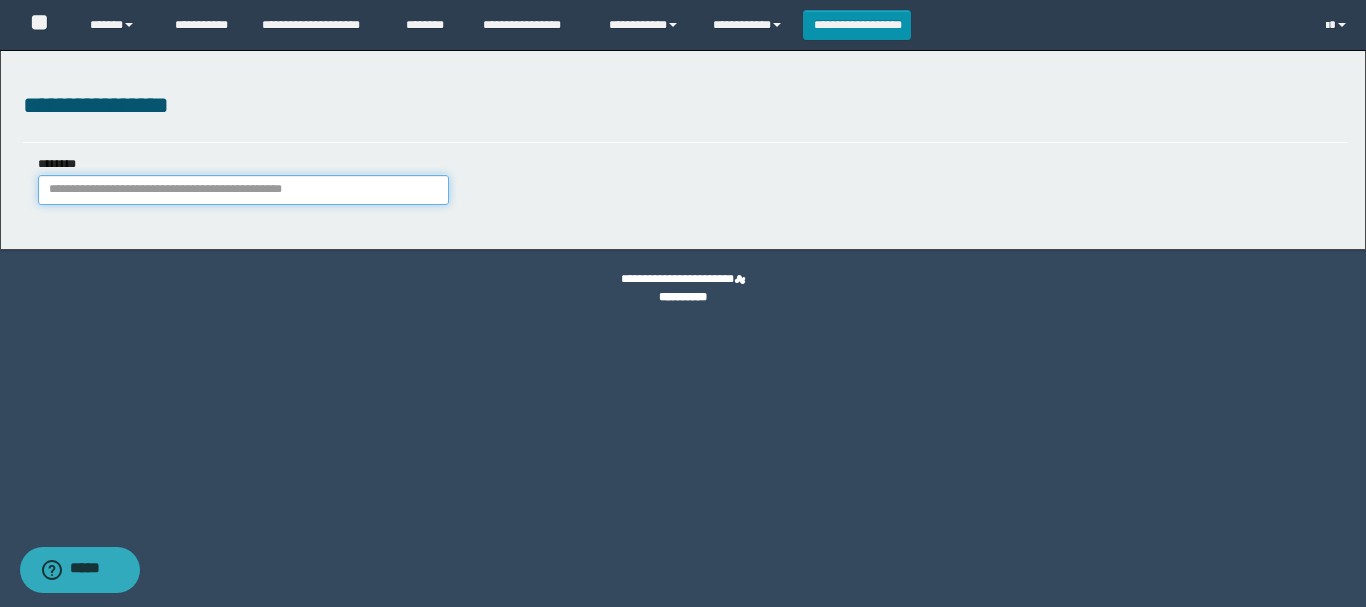 click on "********" at bounding box center [243, 190] 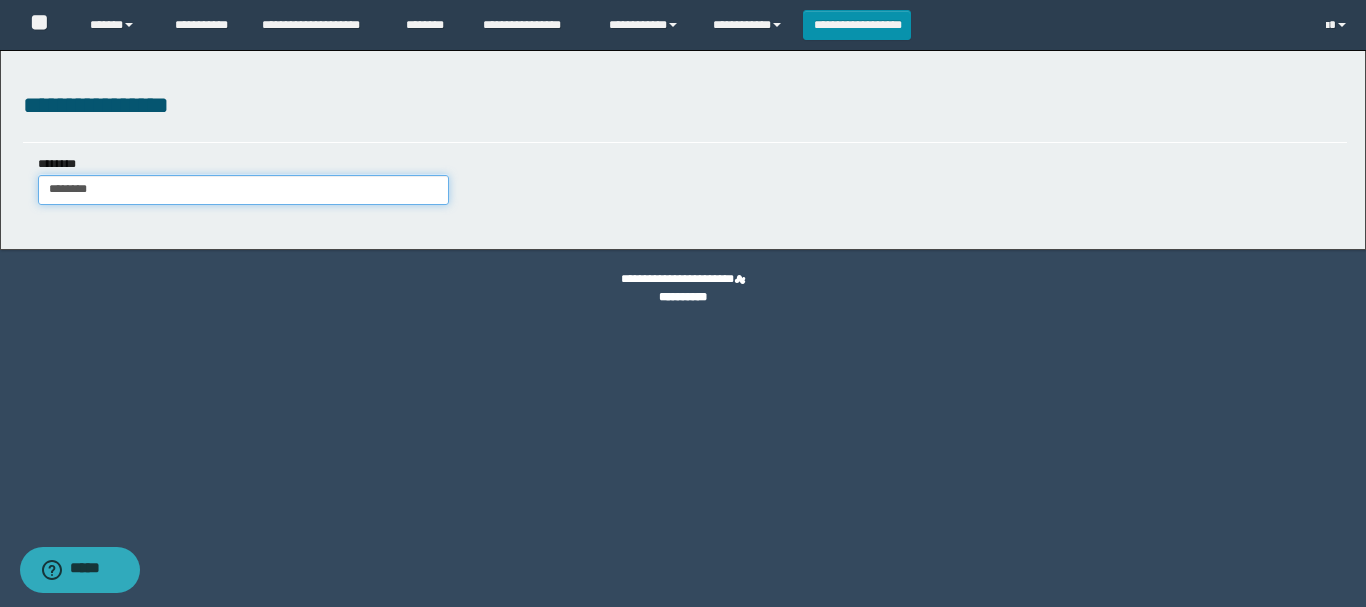 type on "********" 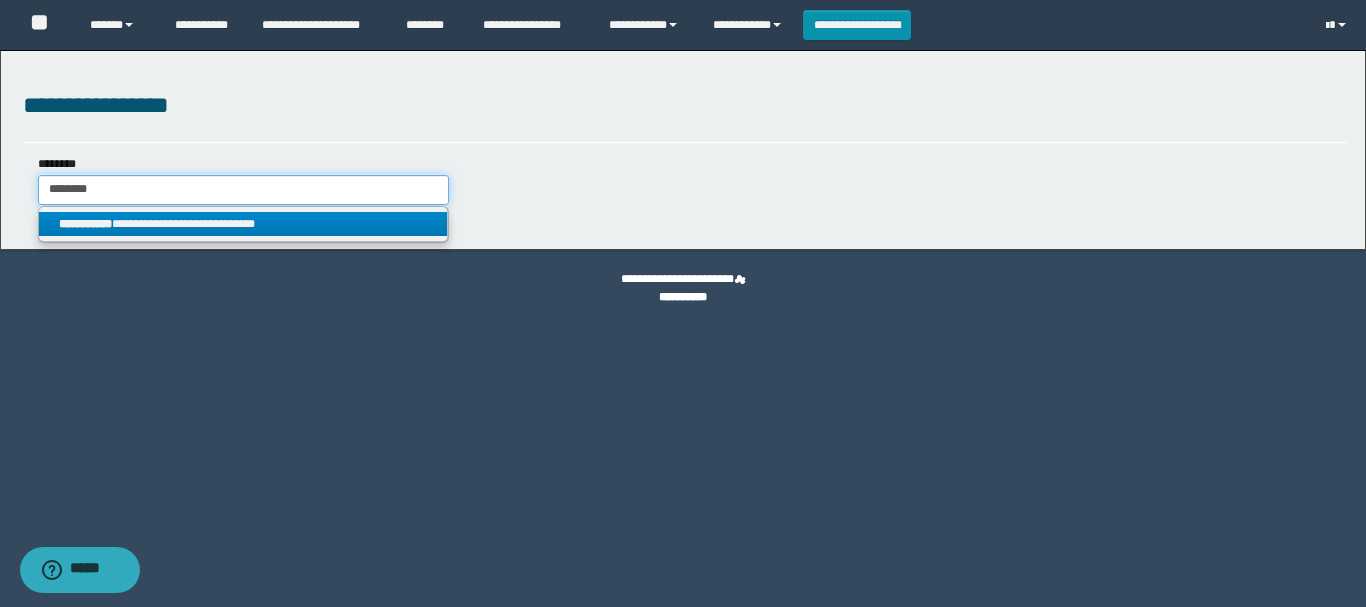 type on "********" 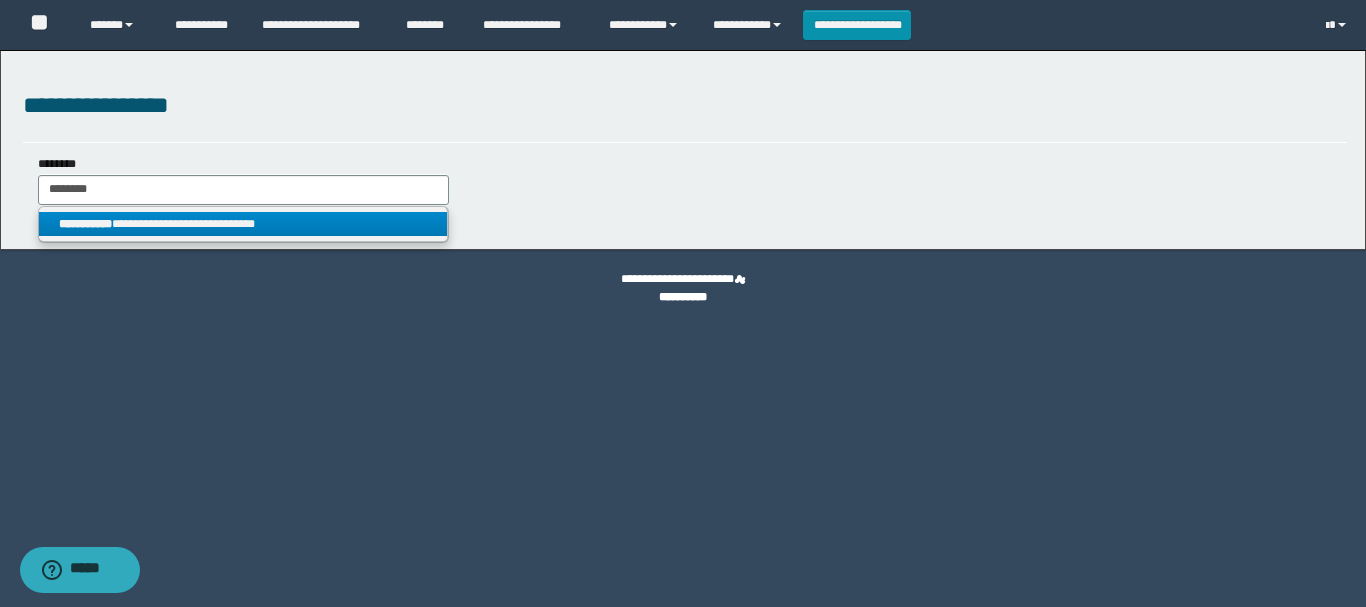 click on "**********" at bounding box center [243, 224] 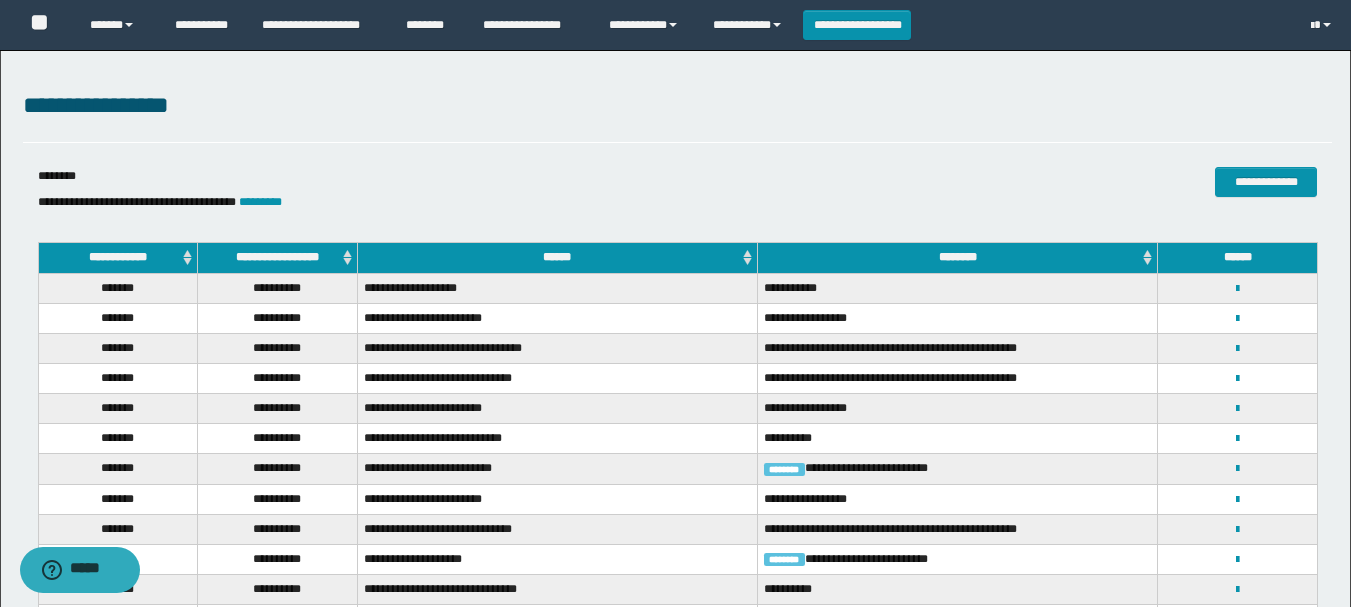 click on "**********" at bounding box center [278, 348] 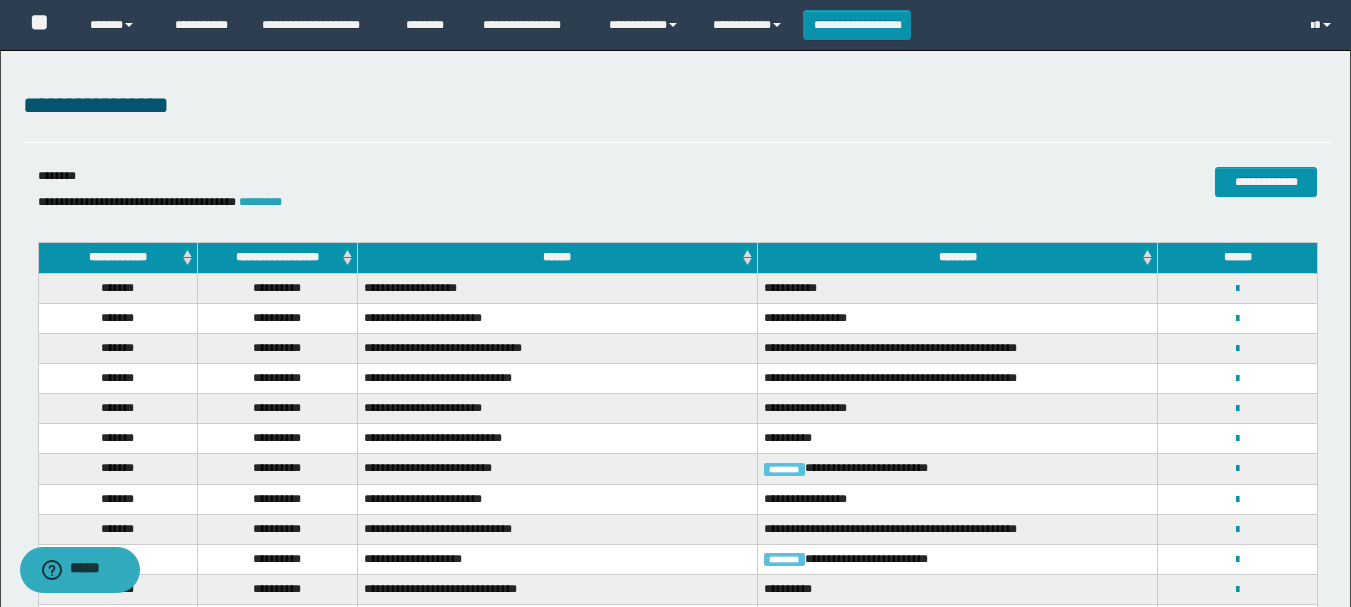 click on "*********" at bounding box center (260, 202) 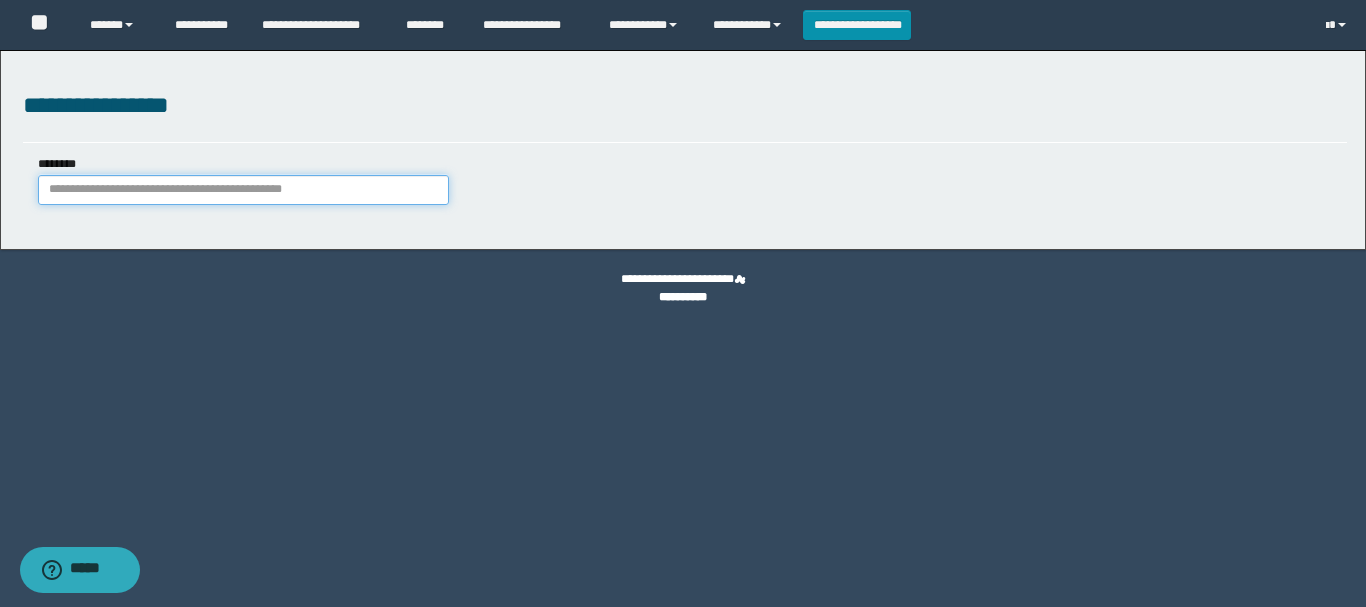 click on "********" at bounding box center [243, 190] 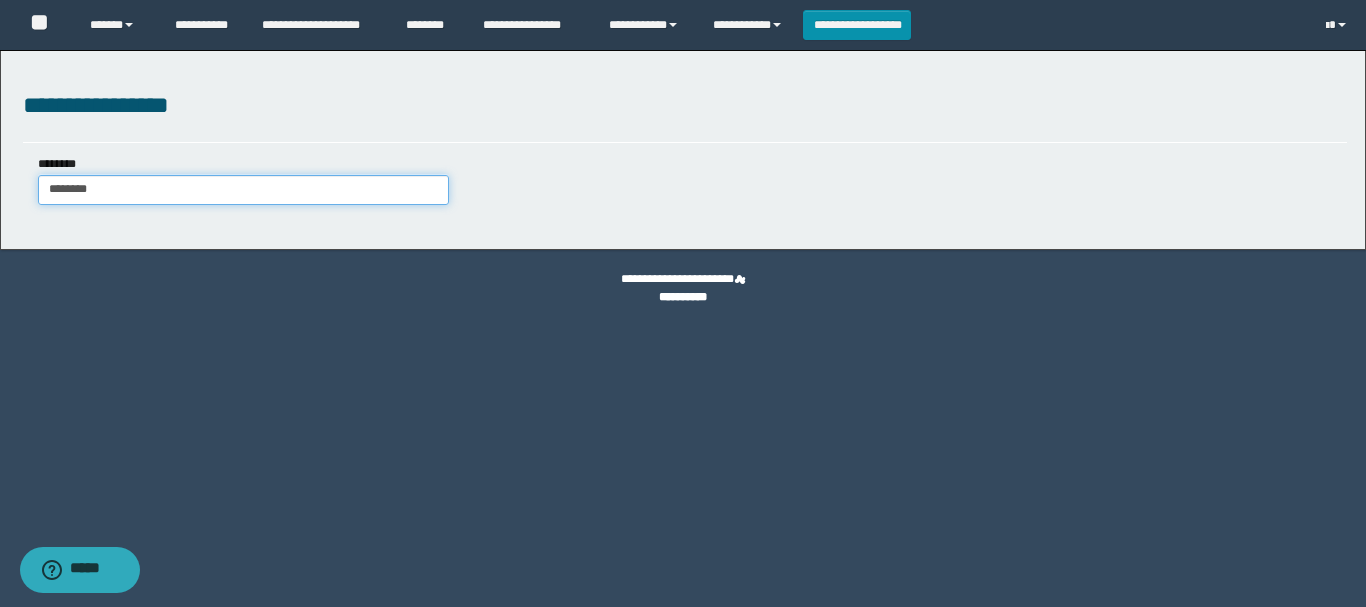 type on "********" 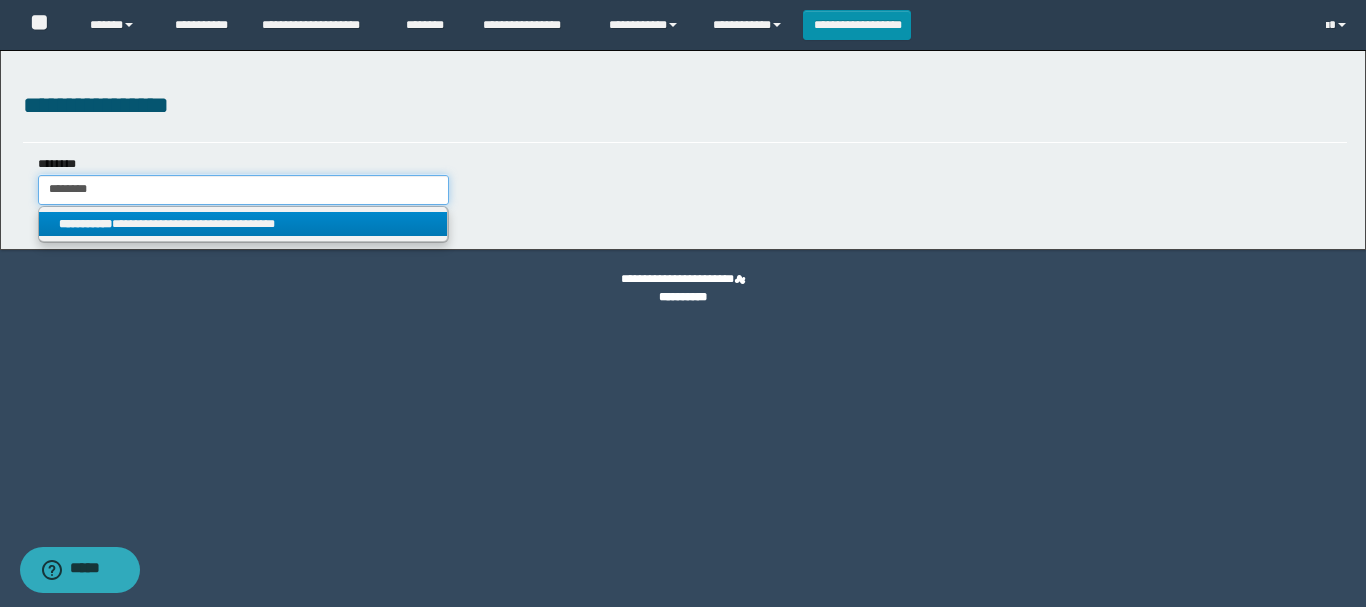 type on "********" 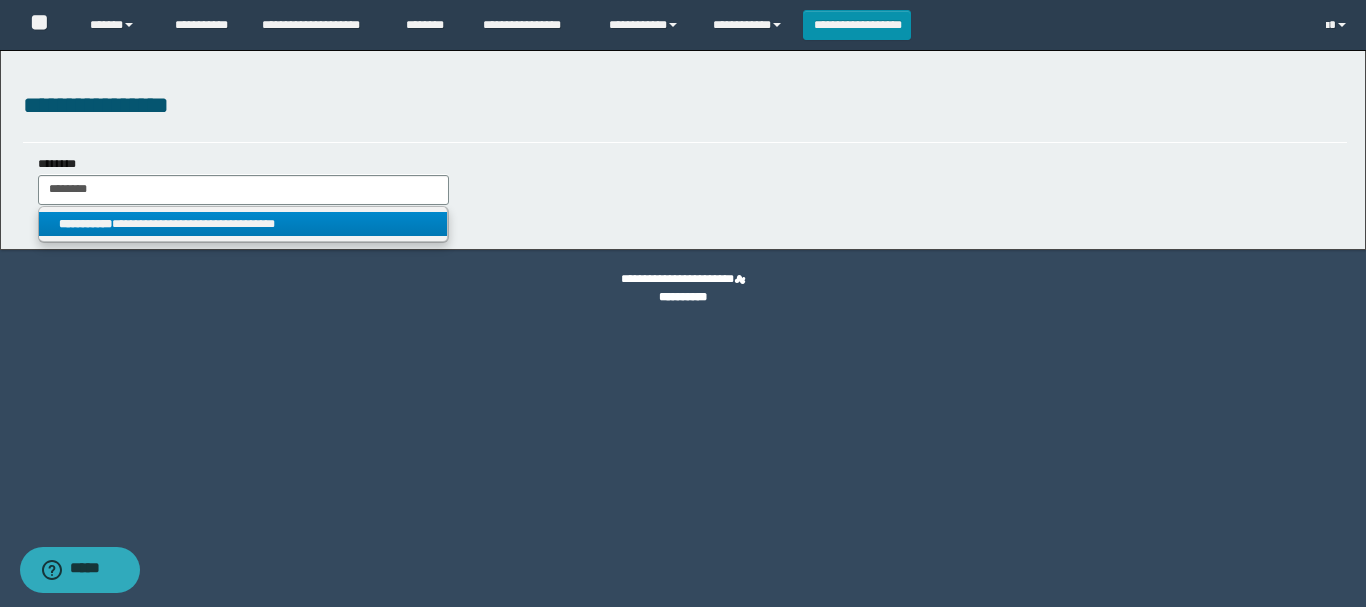 click on "**********" at bounding box center [243, 224] 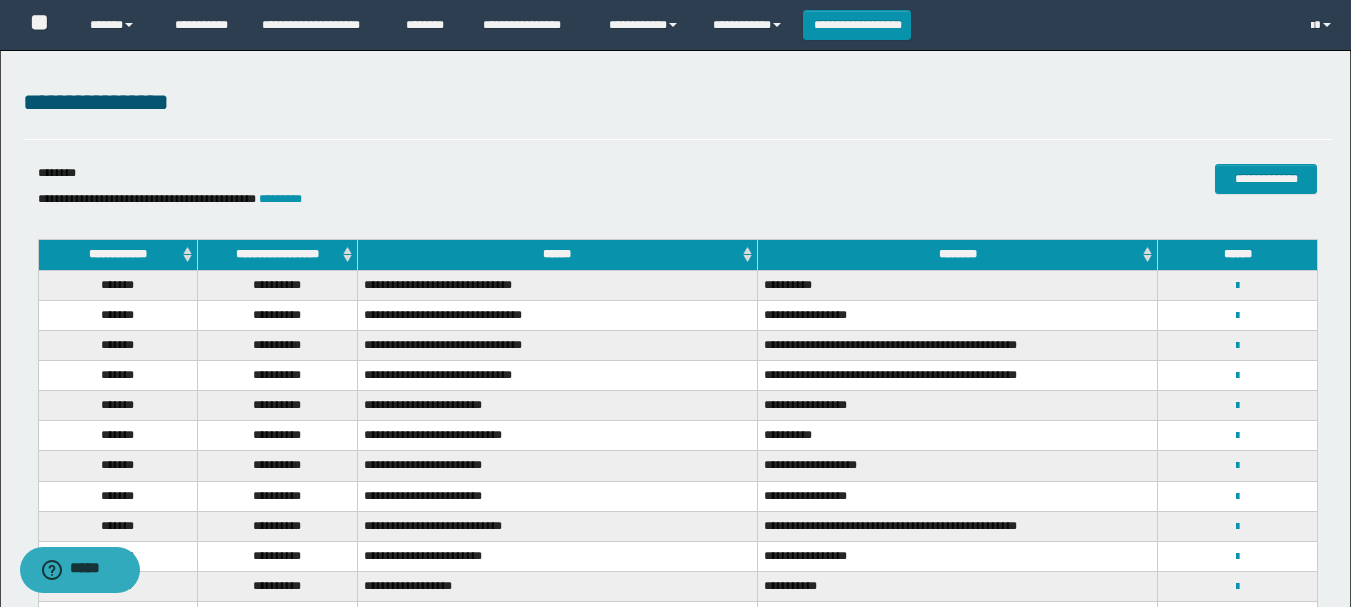 scroll, scrollTop: 0, scrollLeft: 0, axis: both 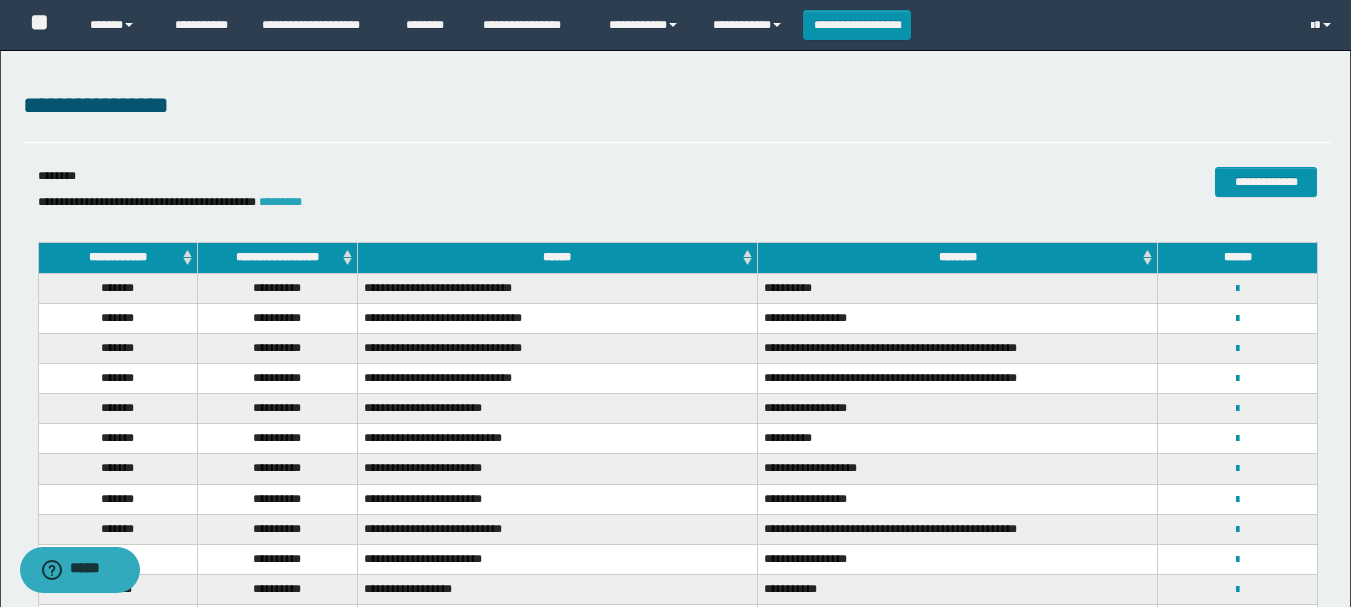 click on "*********" at bounding box center (280, 202) 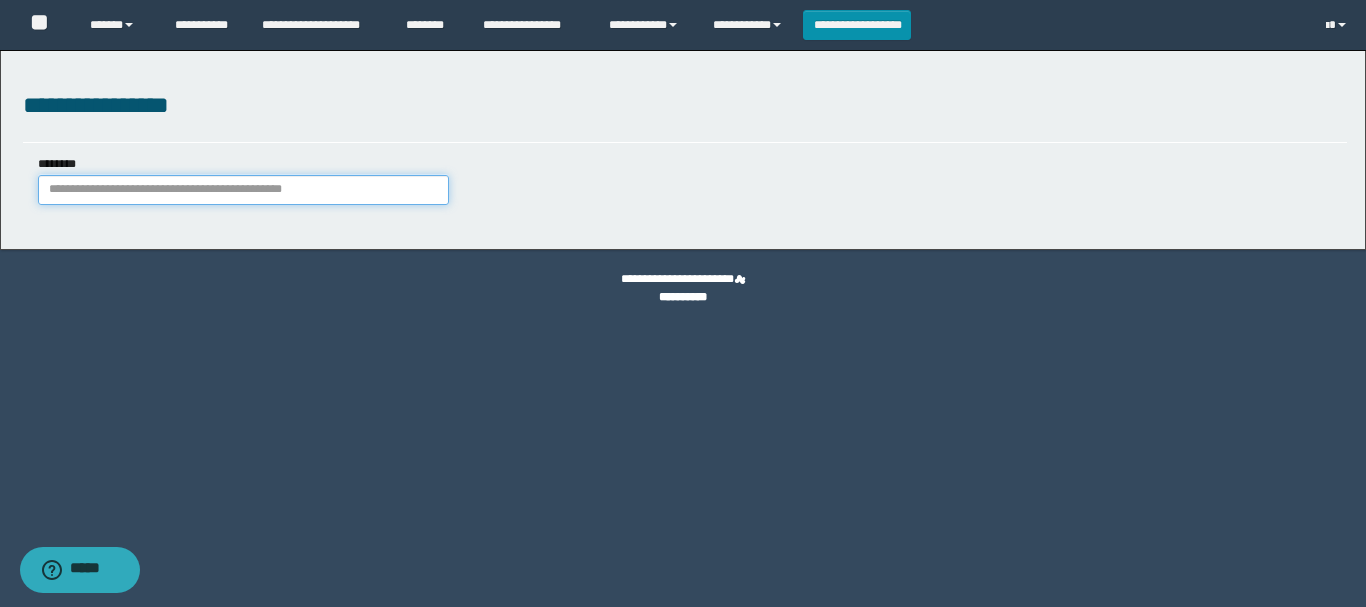 paste on "********" 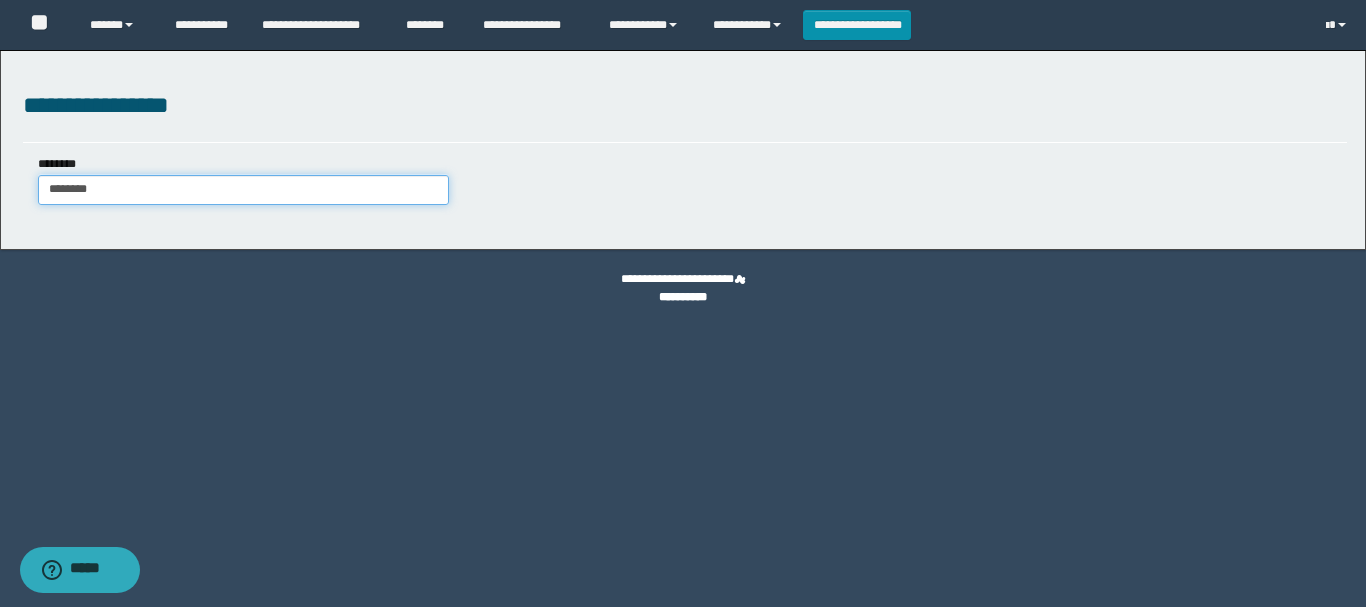 type on "********" 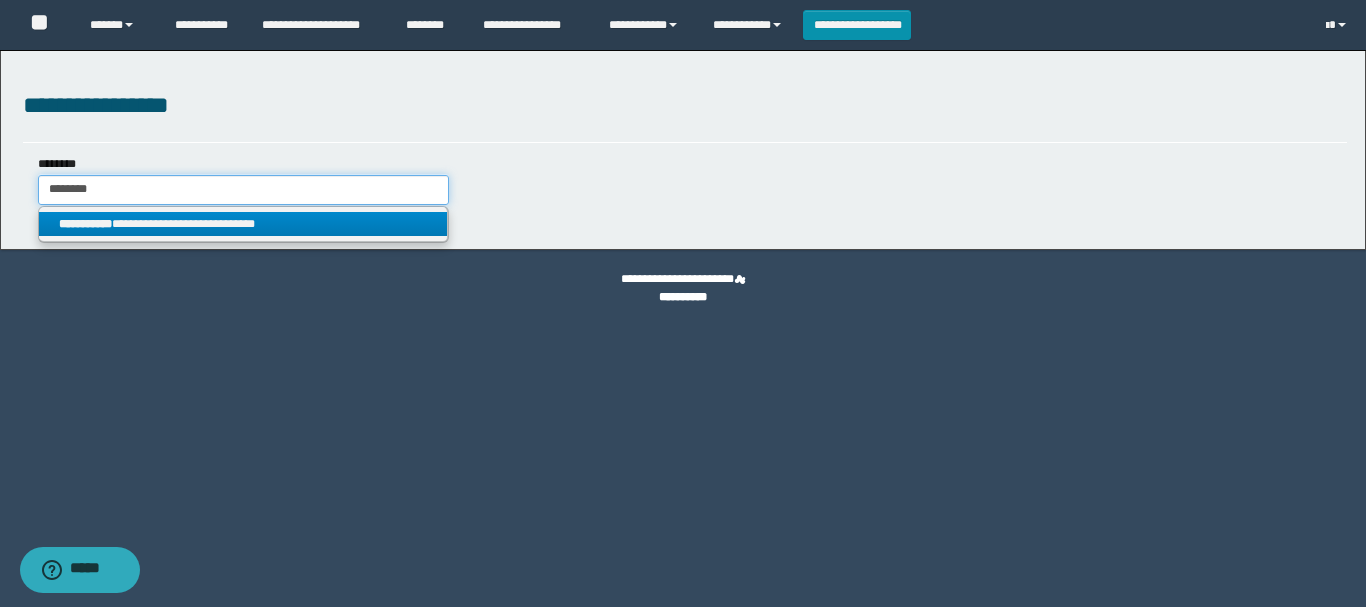type on "********" 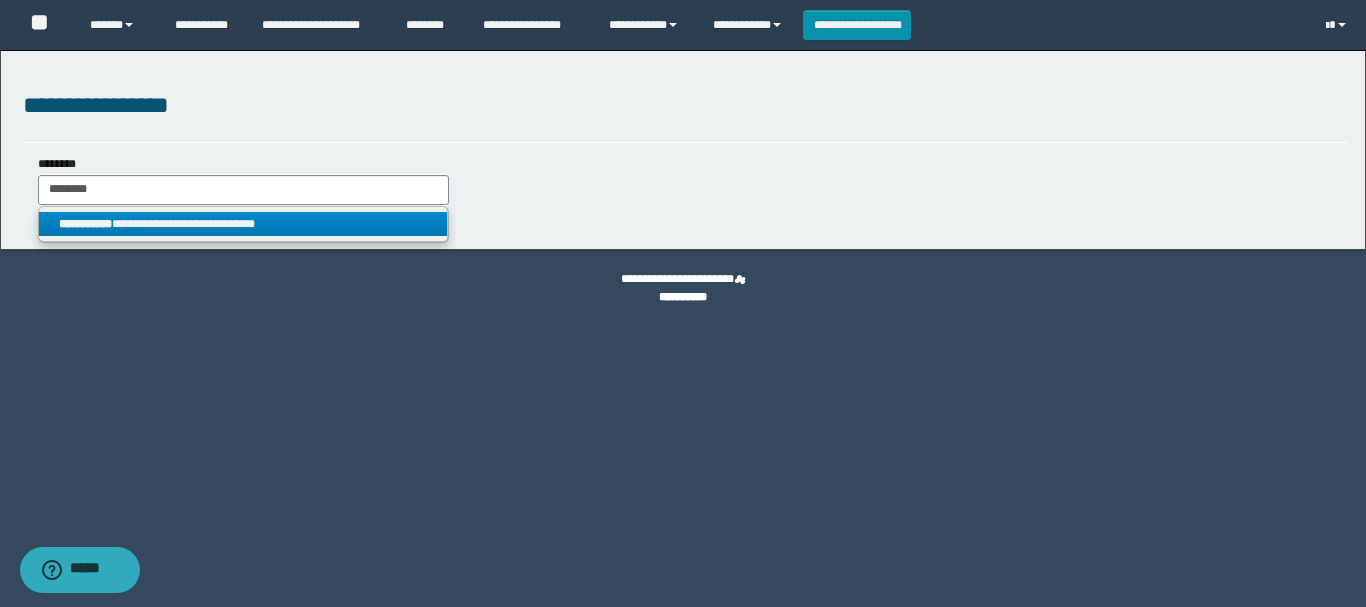 click on "**********" at bounding box center [243, 224] 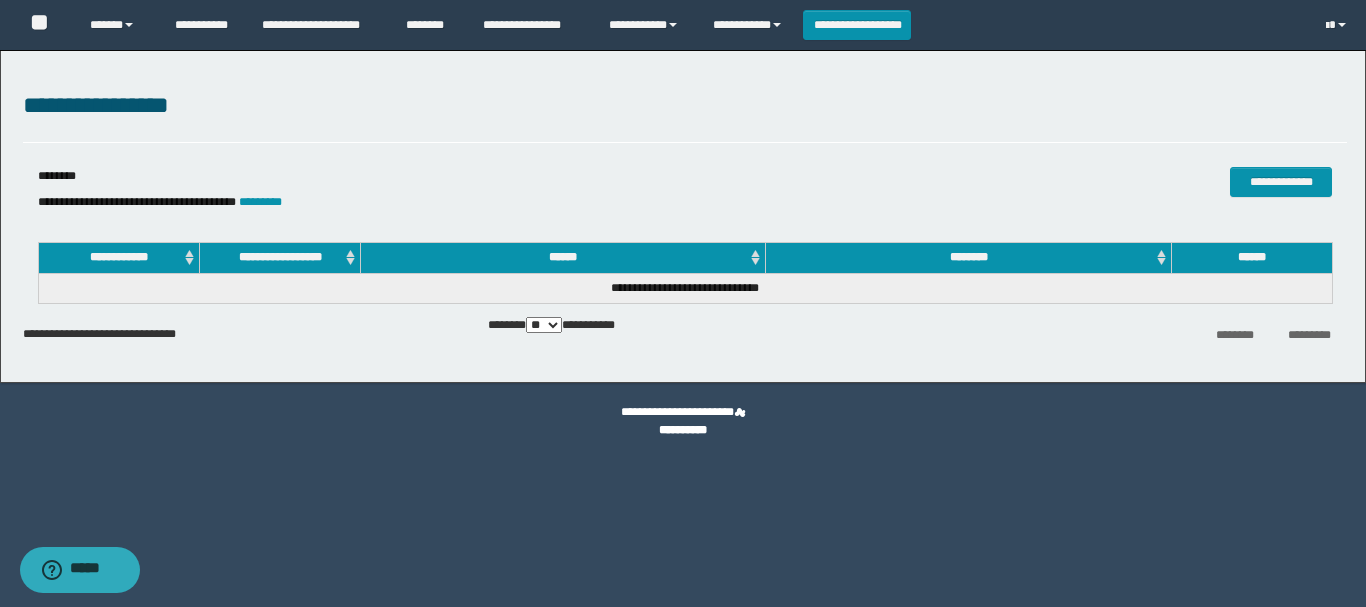 click on "**********" at bounding box center (464, 202) 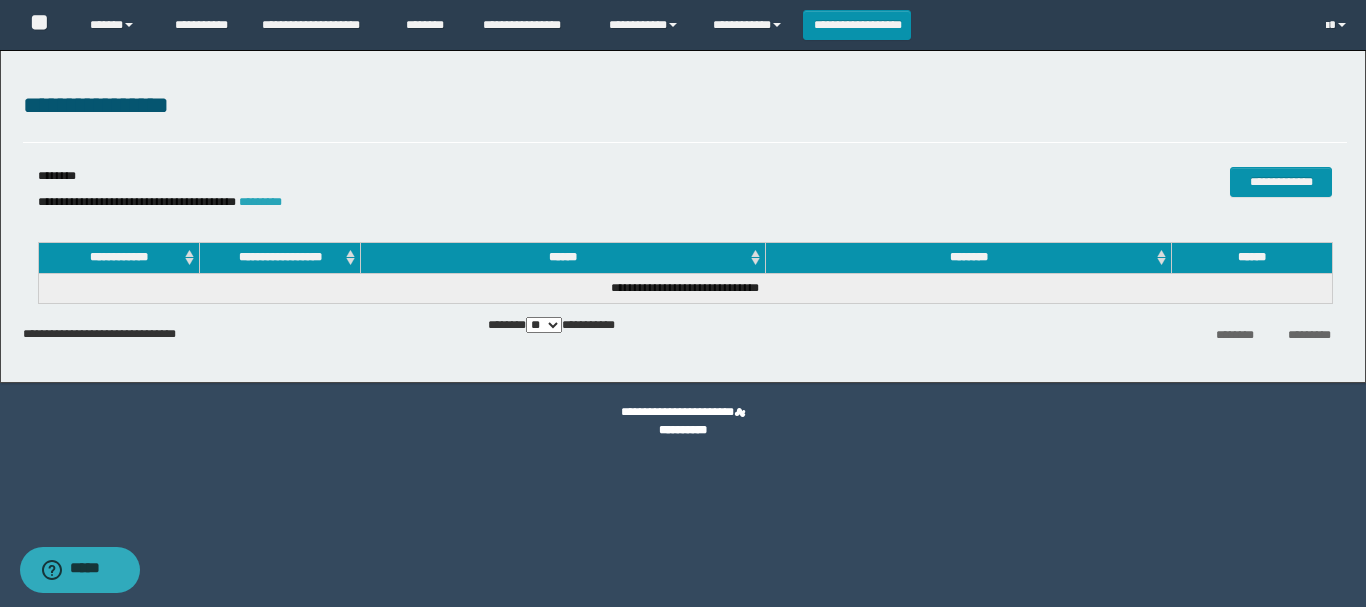 click on "*********" at bounding box center [260, 202] 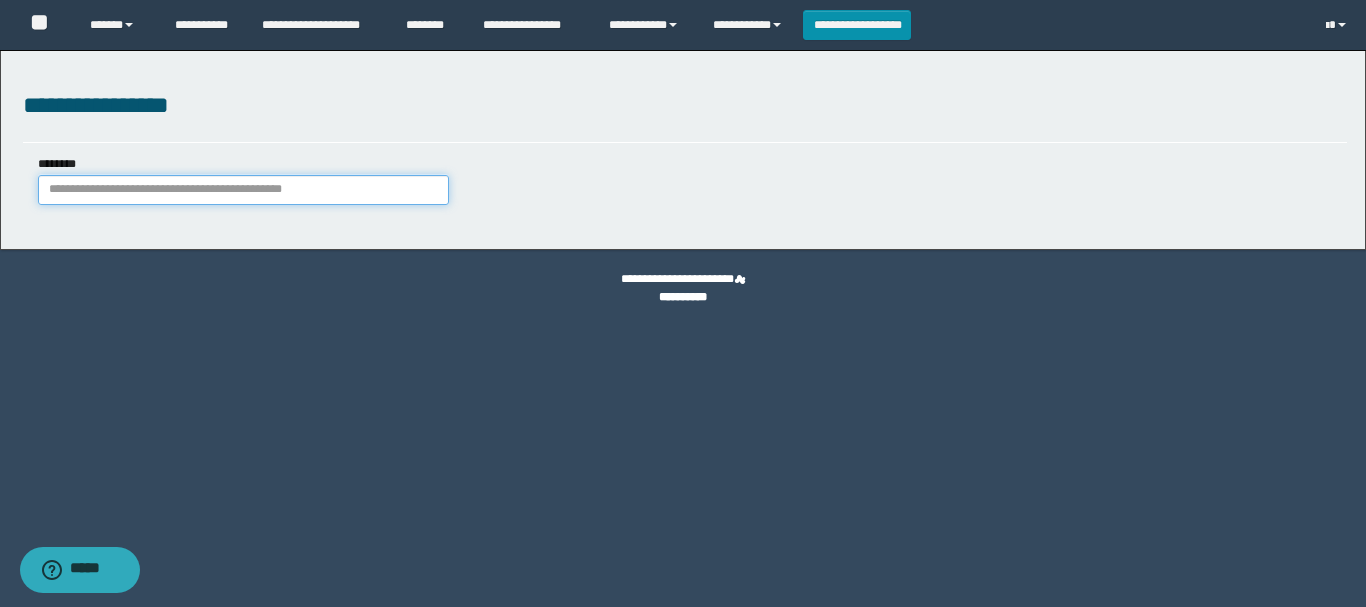 paste on "********" 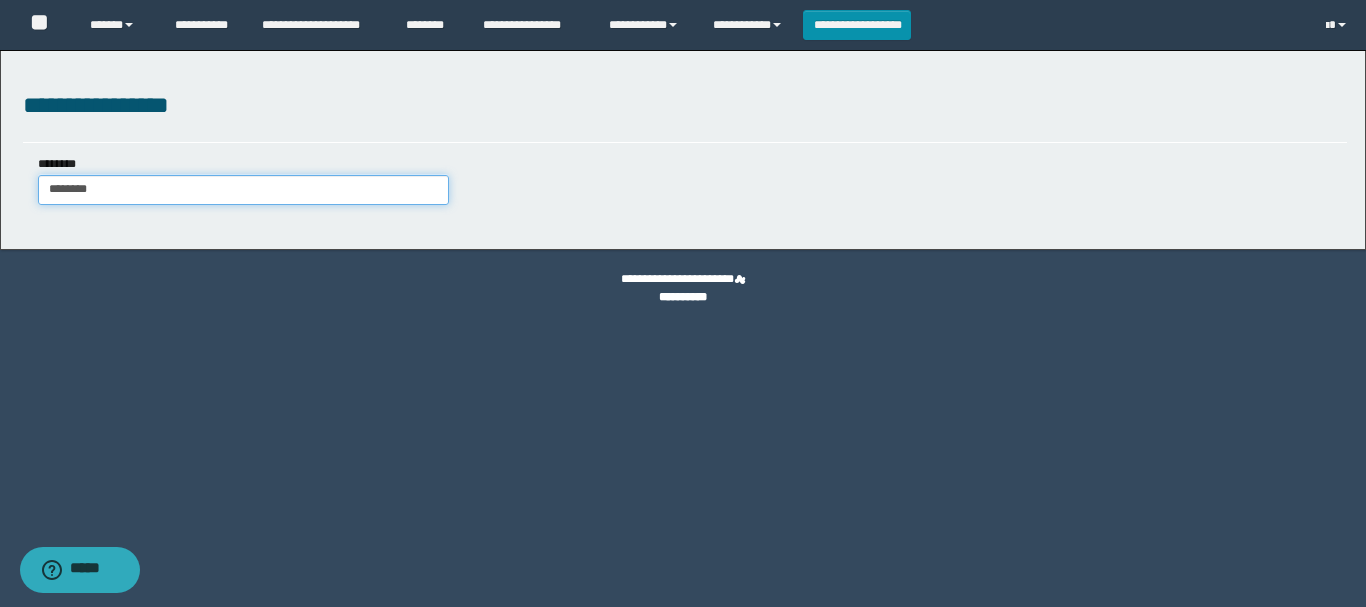 type on "********" 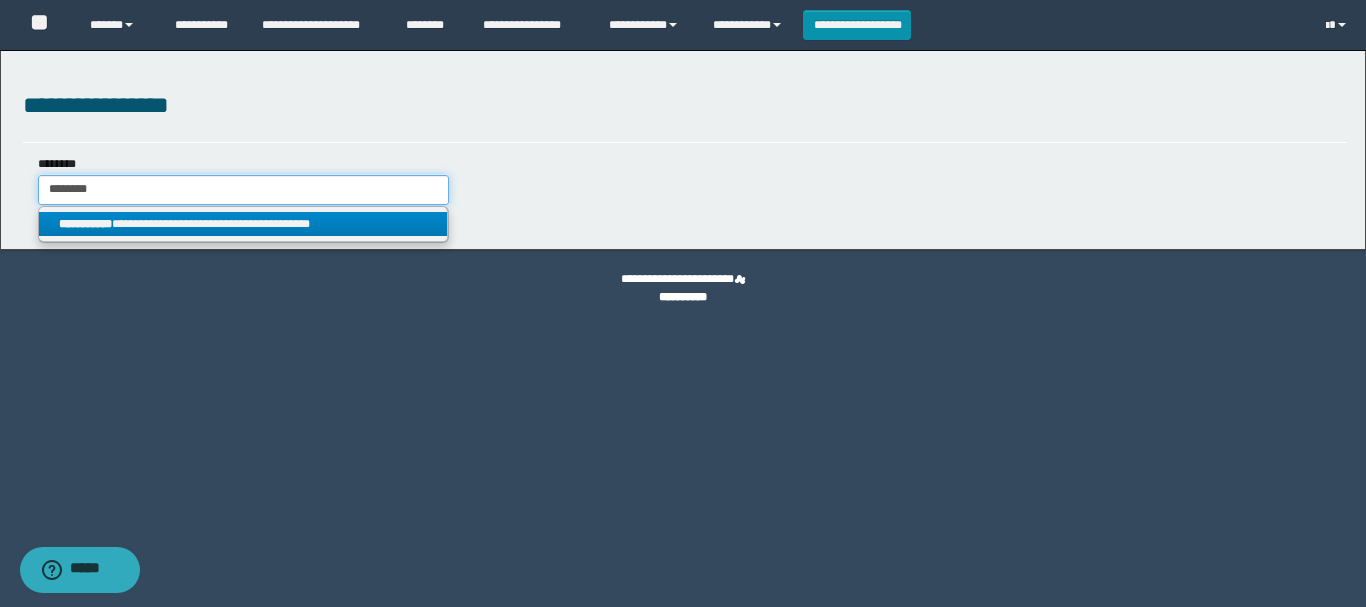 type on "********" 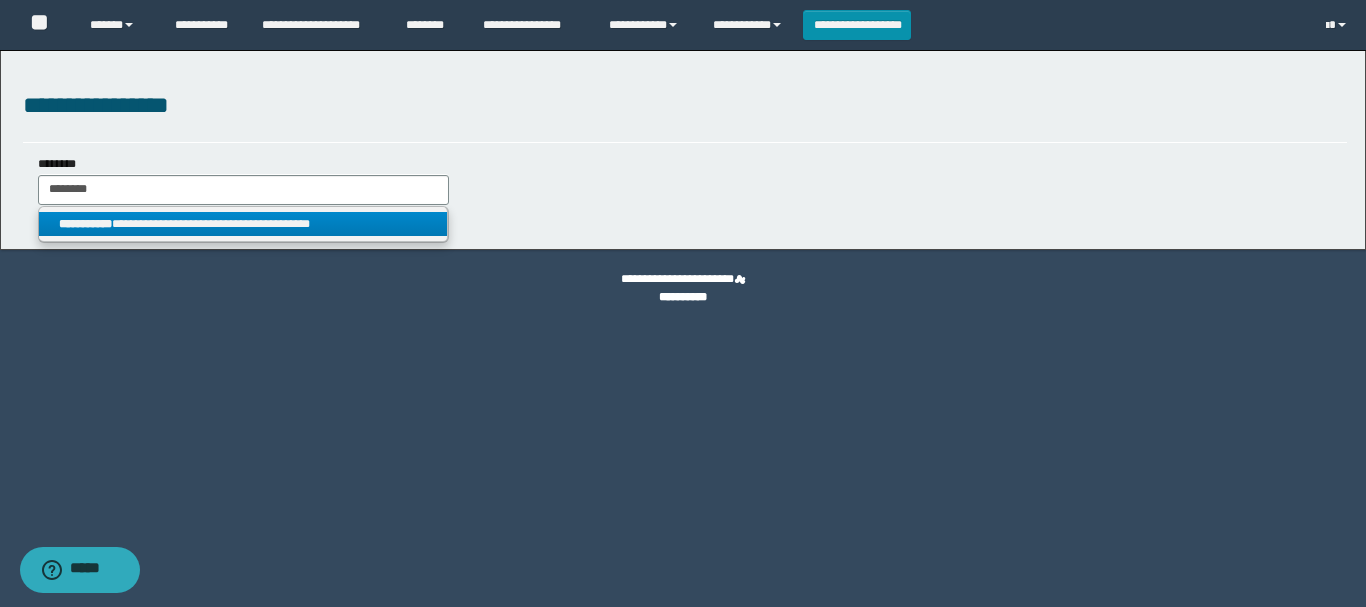 click on "**********" at bounding box center (243, 224) 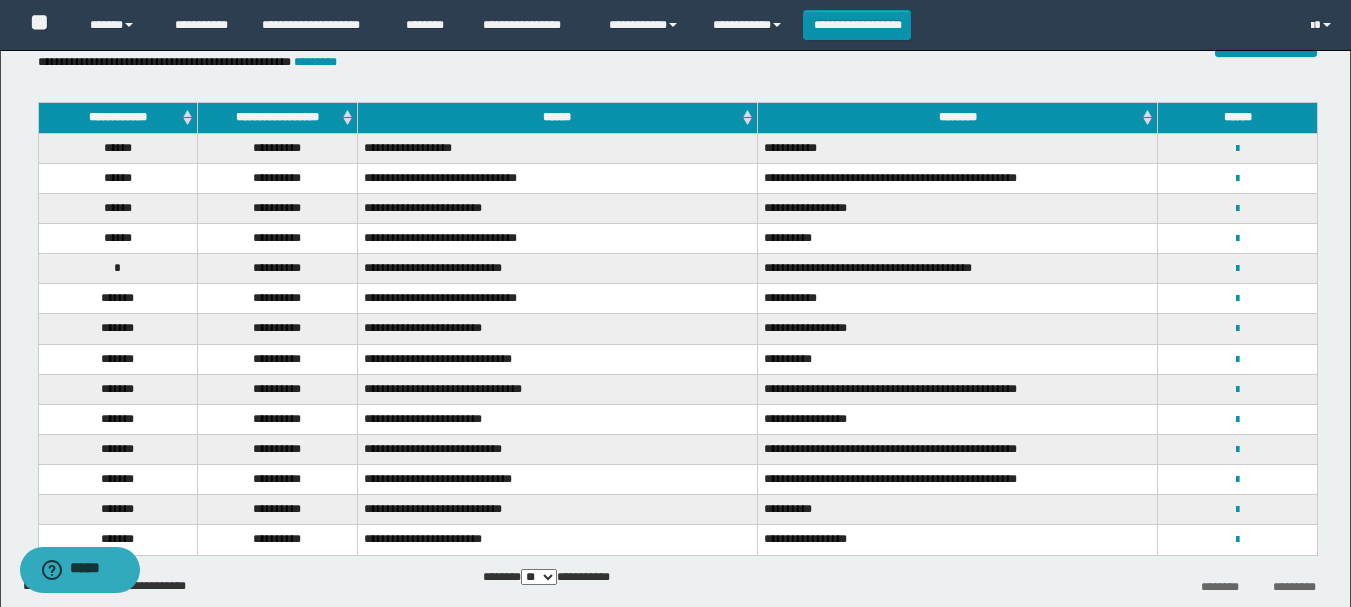 scroll, scrollTop: 0, scrollLeft: 0, axis: both 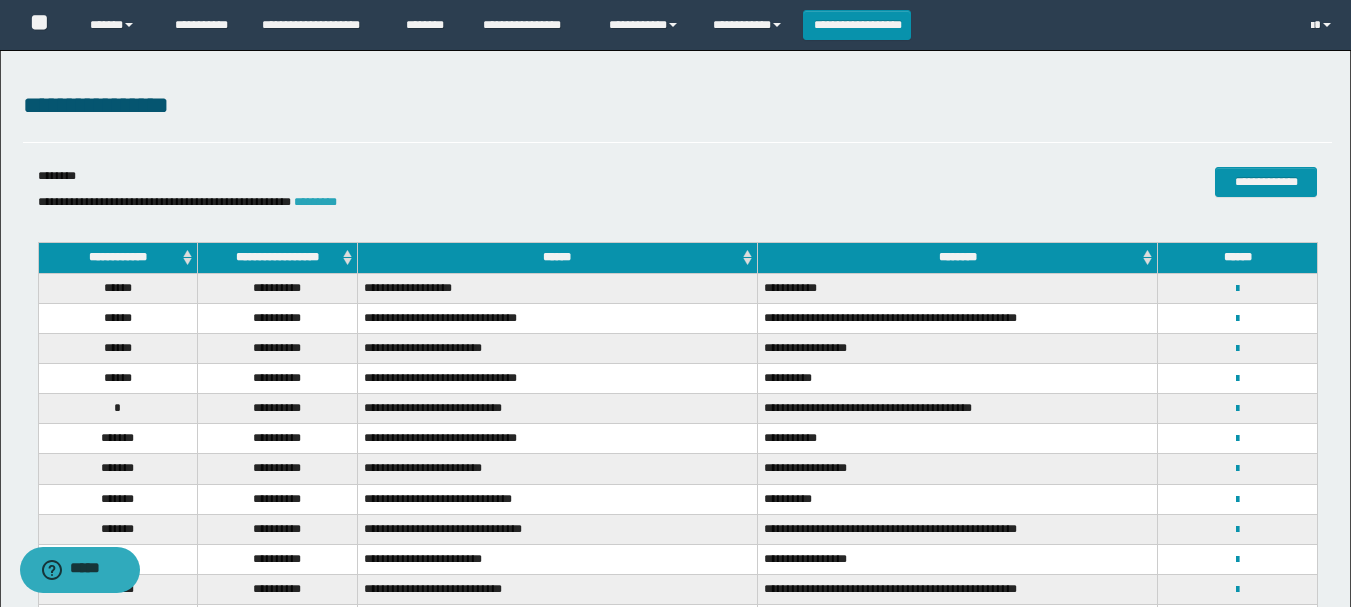 click on "*********" at bounding box center [315, 202] 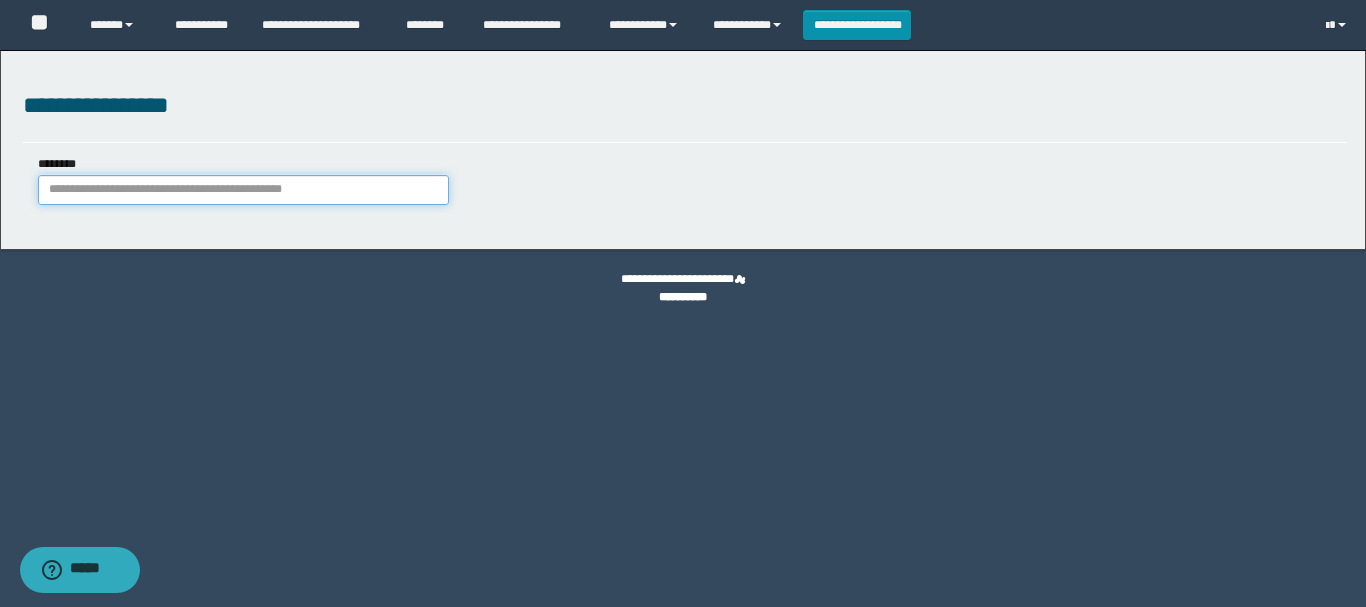 click on "********" at bounding box center [243, 190] 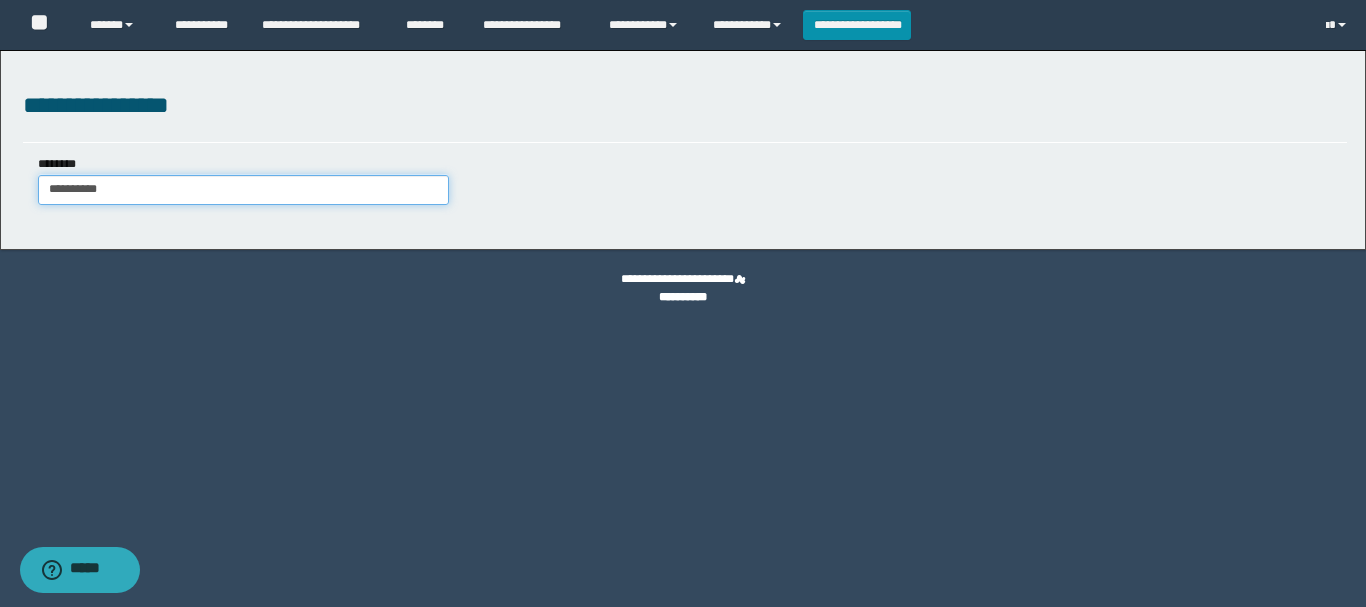 type on "**********" 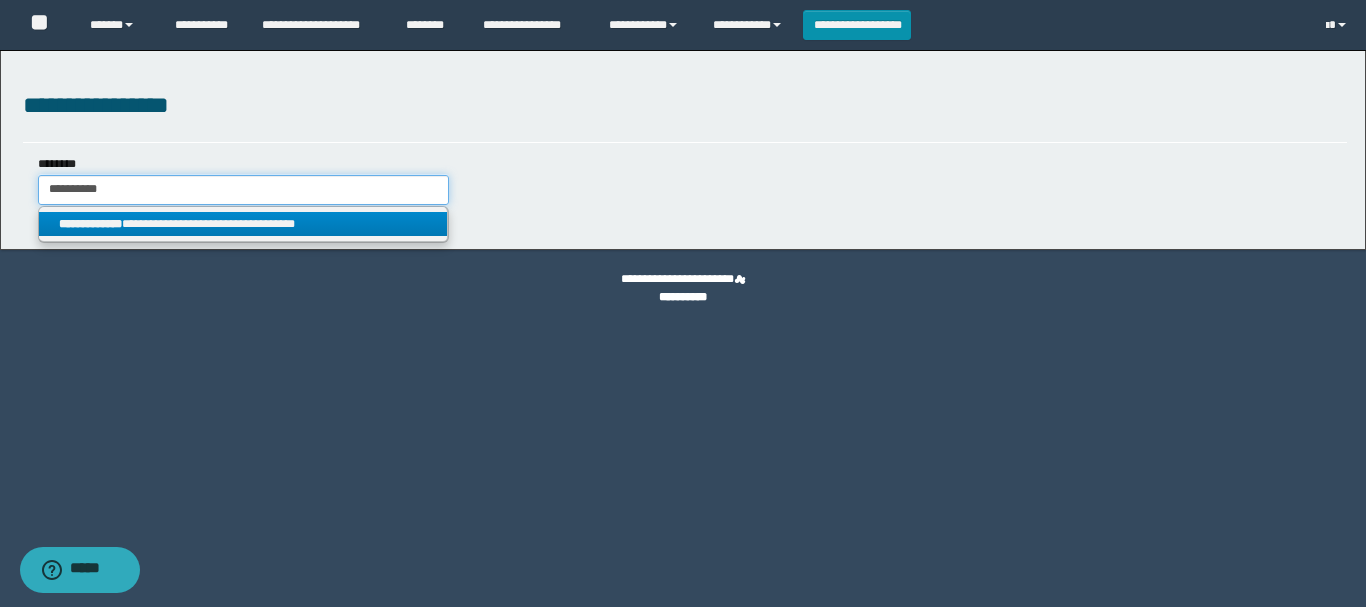 type on "**********" 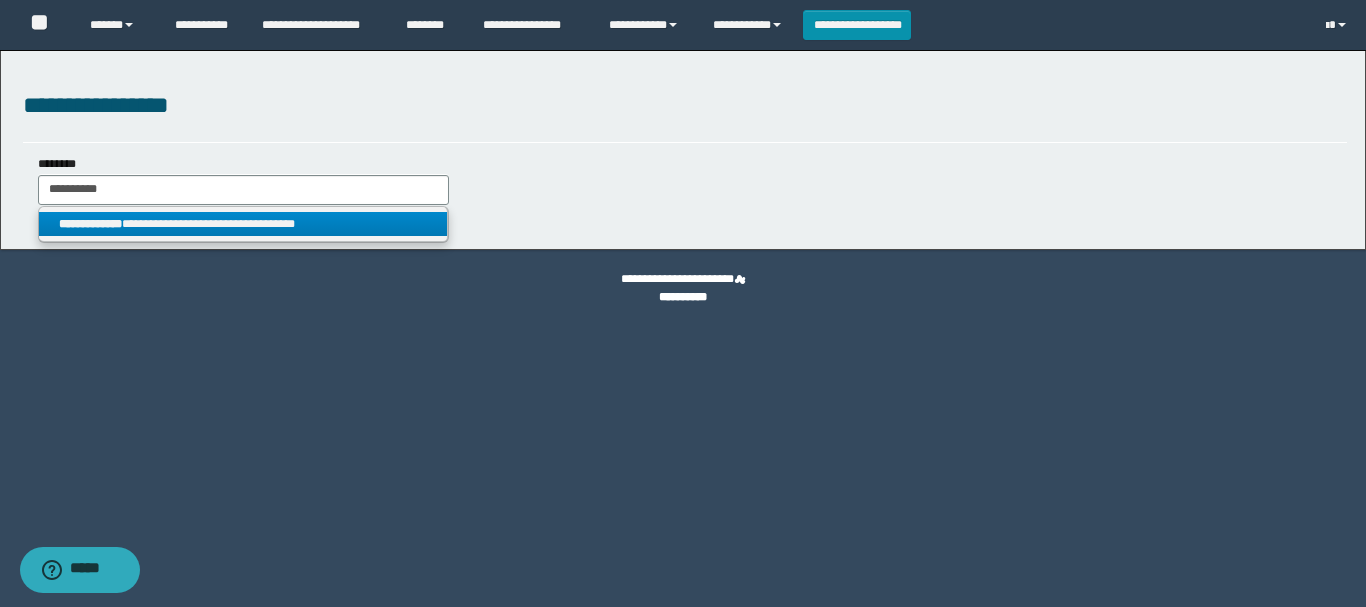 click on "**********" at bounding box center [243, 224] 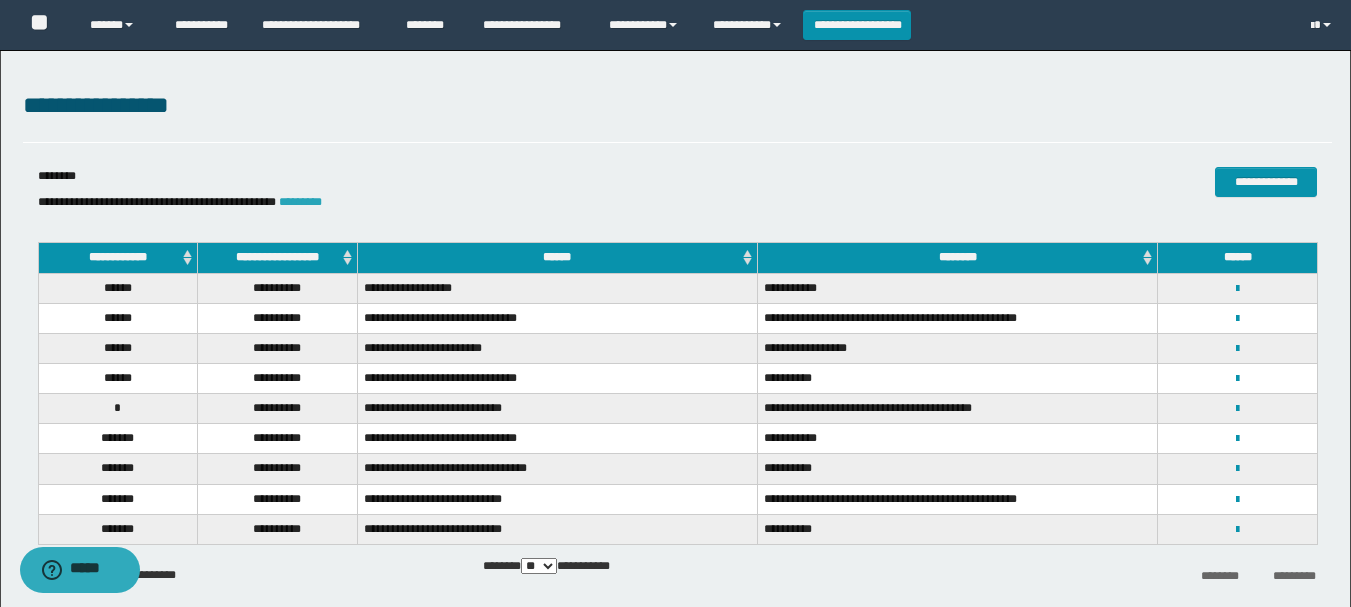 click on "*********" at bounding box center [300, 202] 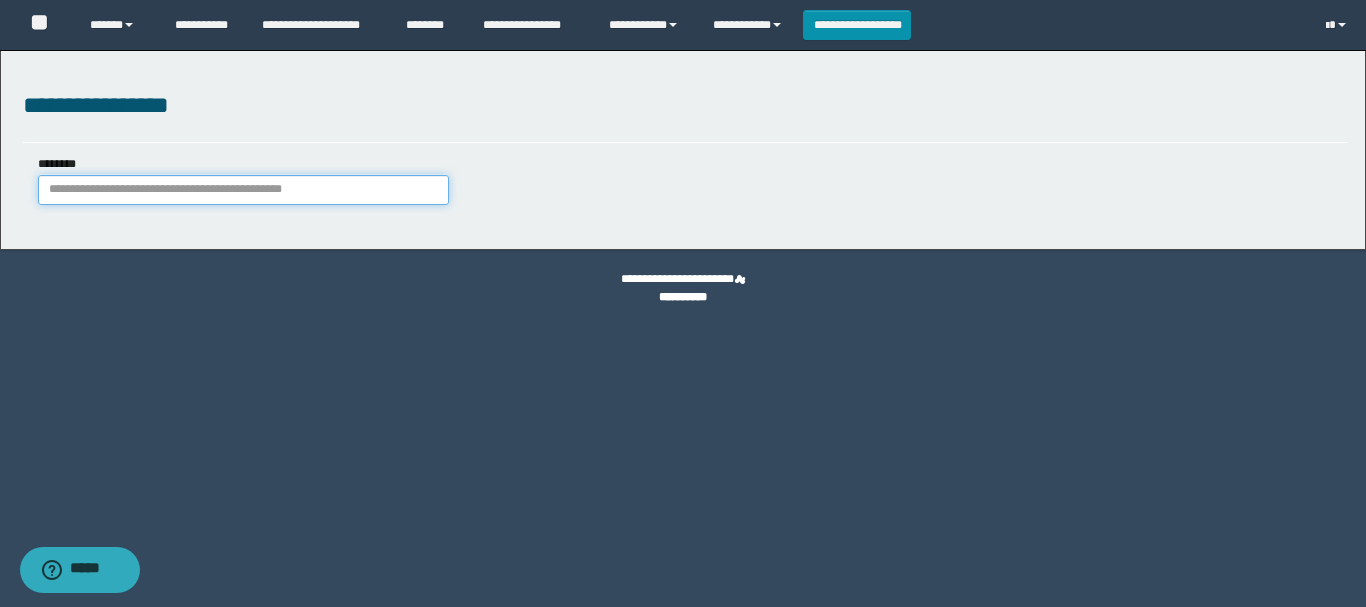 click on "********" at bounding box center [243, 190] 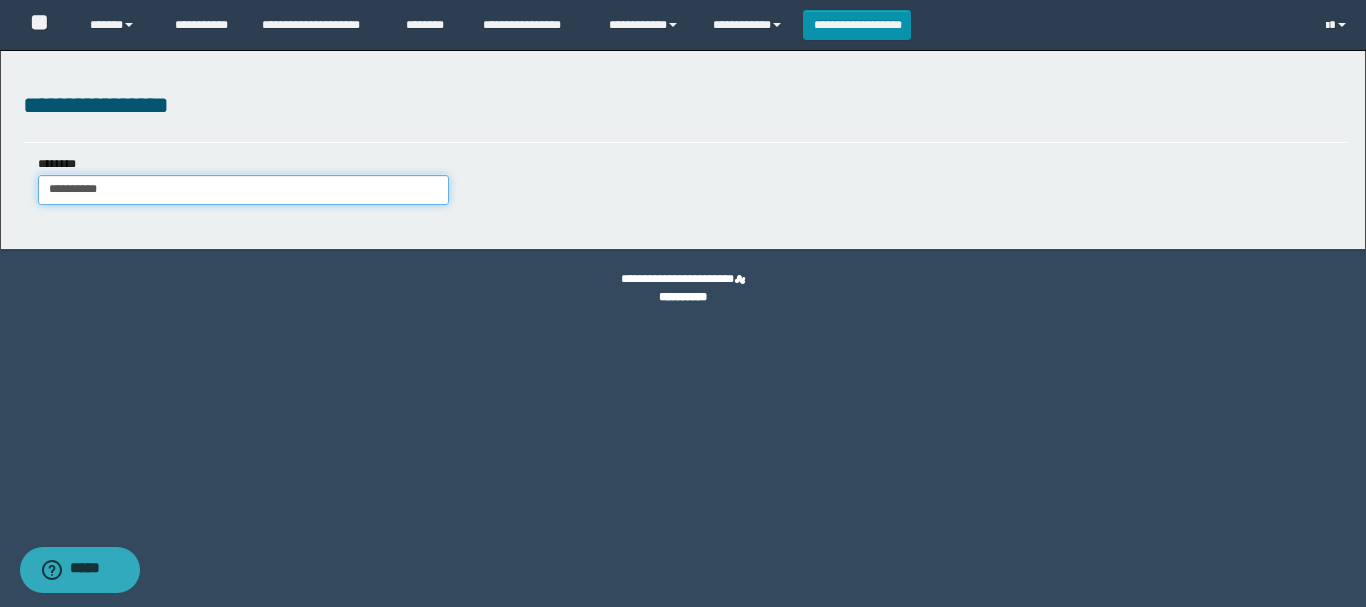 type on "**********" 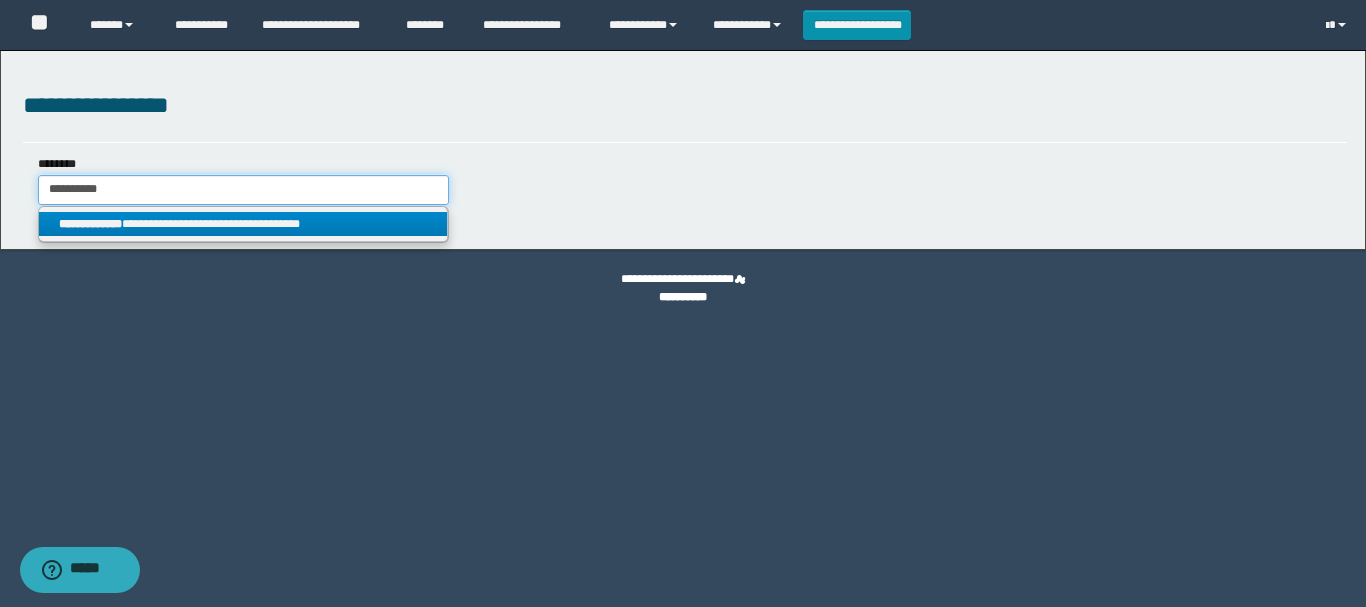 type on "**********" 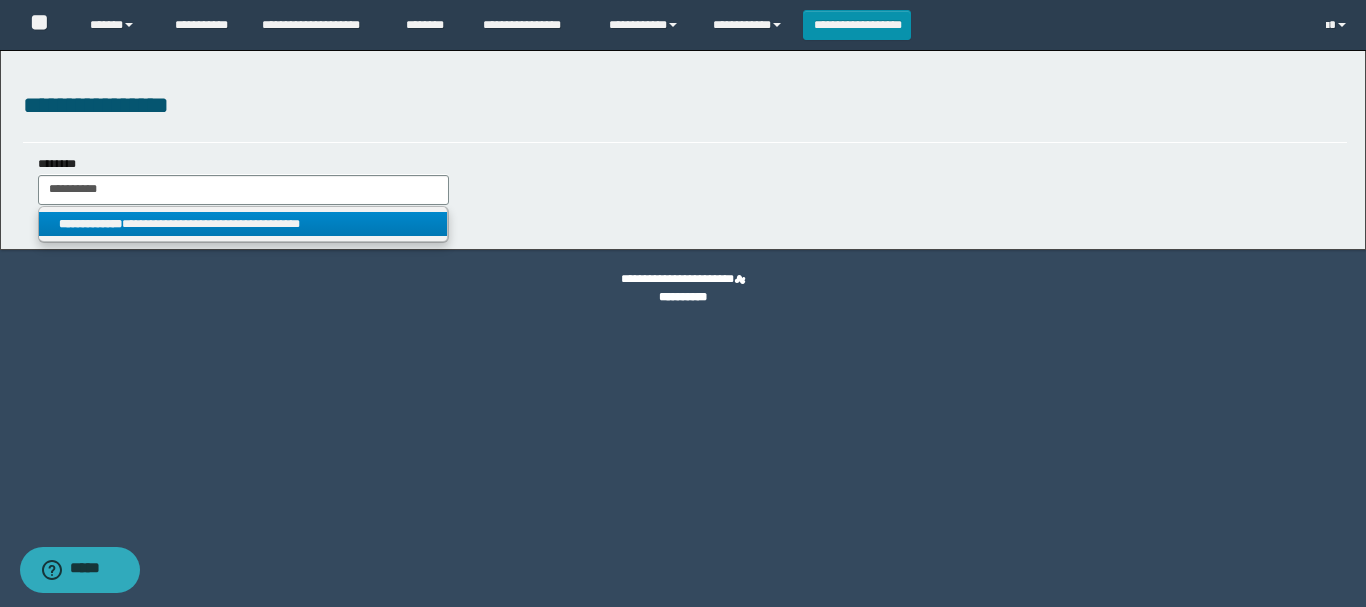click on "**********" at bounding box center [243, 224] 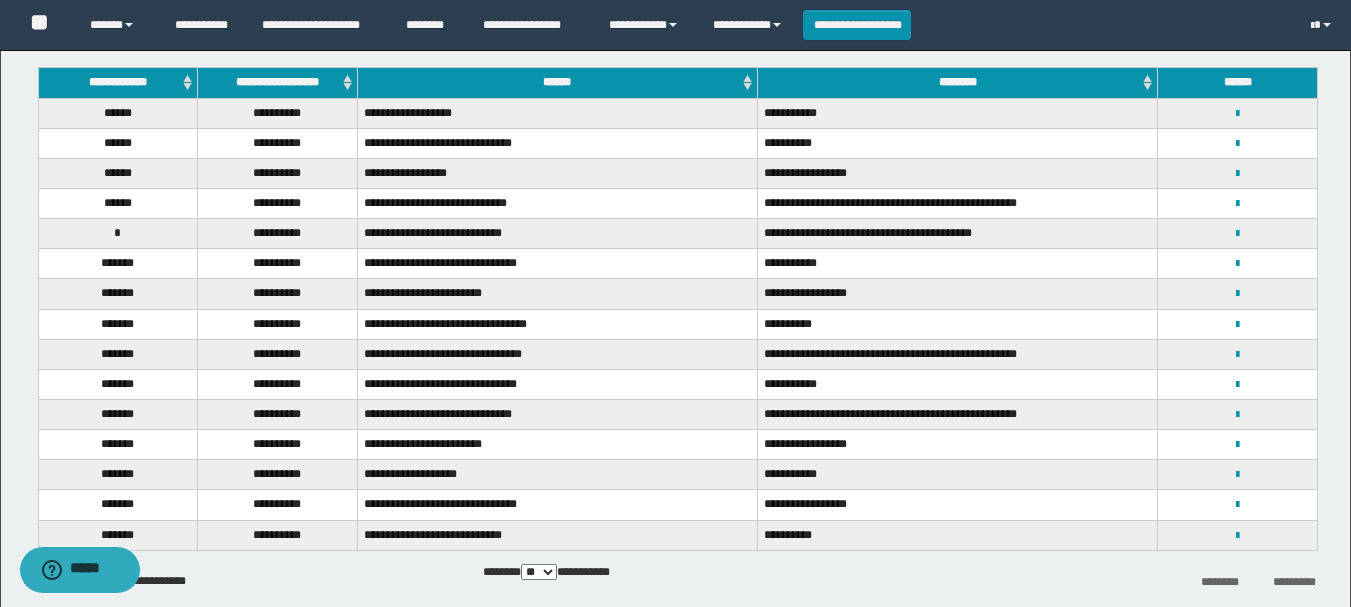 scroll, scrollTop: 0, scrollLeft: 0, axis: both 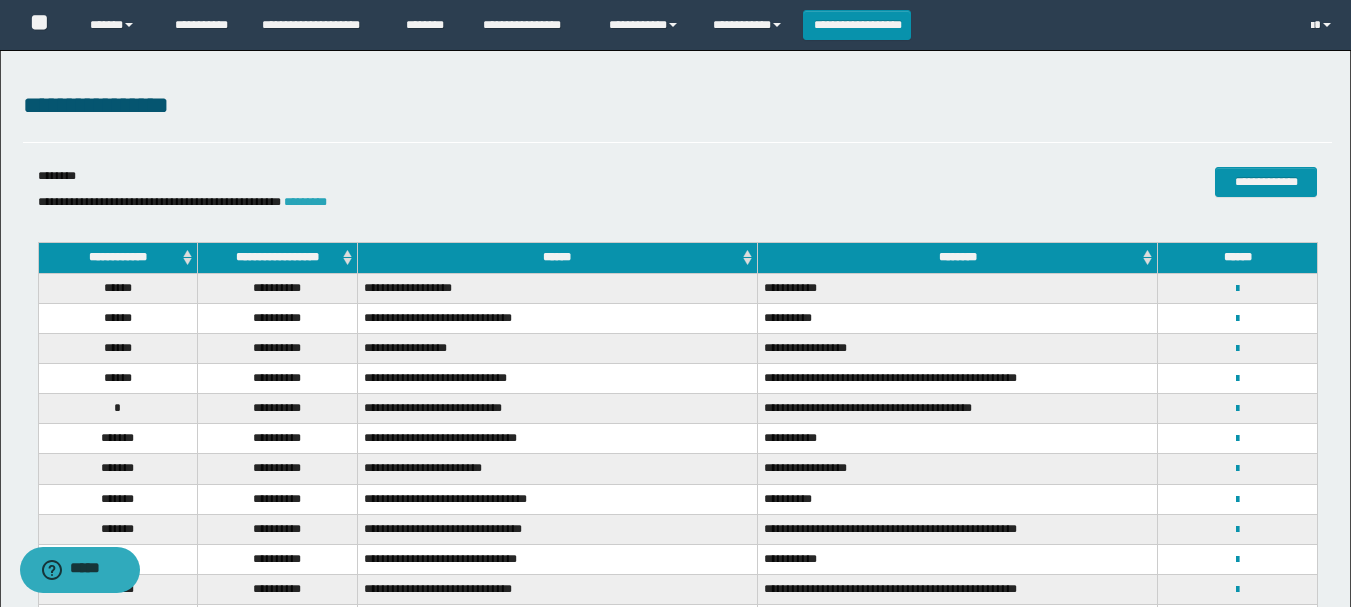 click on "*********" at bounding box center (305, 202) 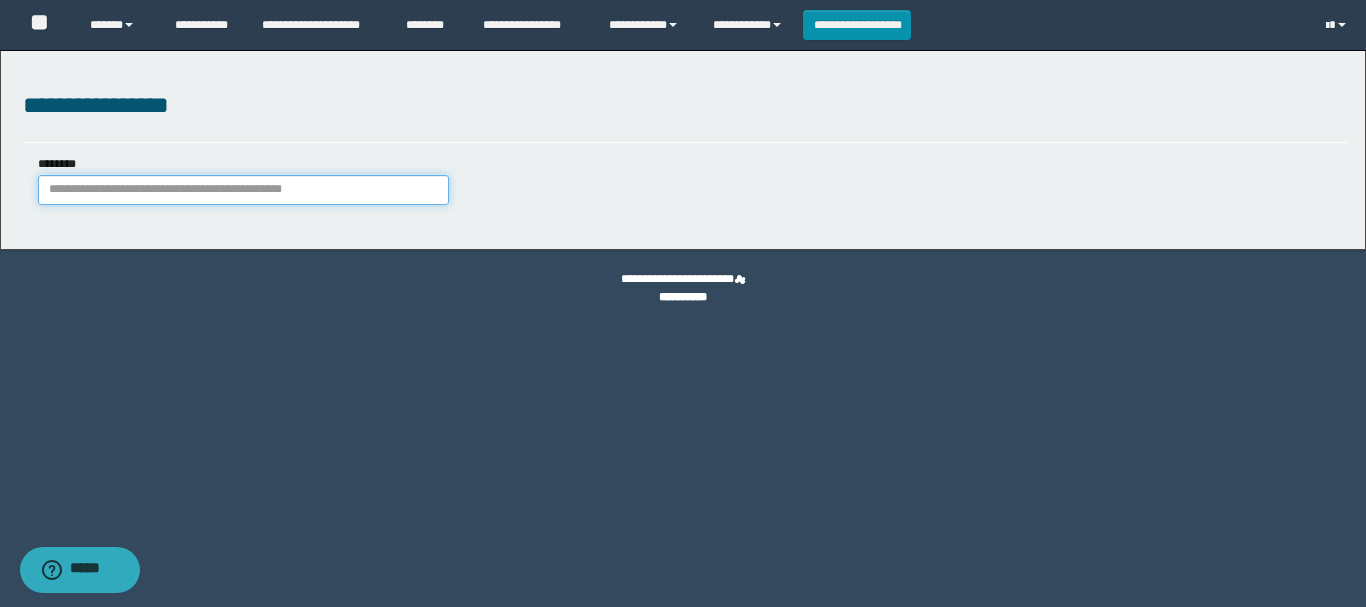 click on "********" at bounding box center [243, 190] 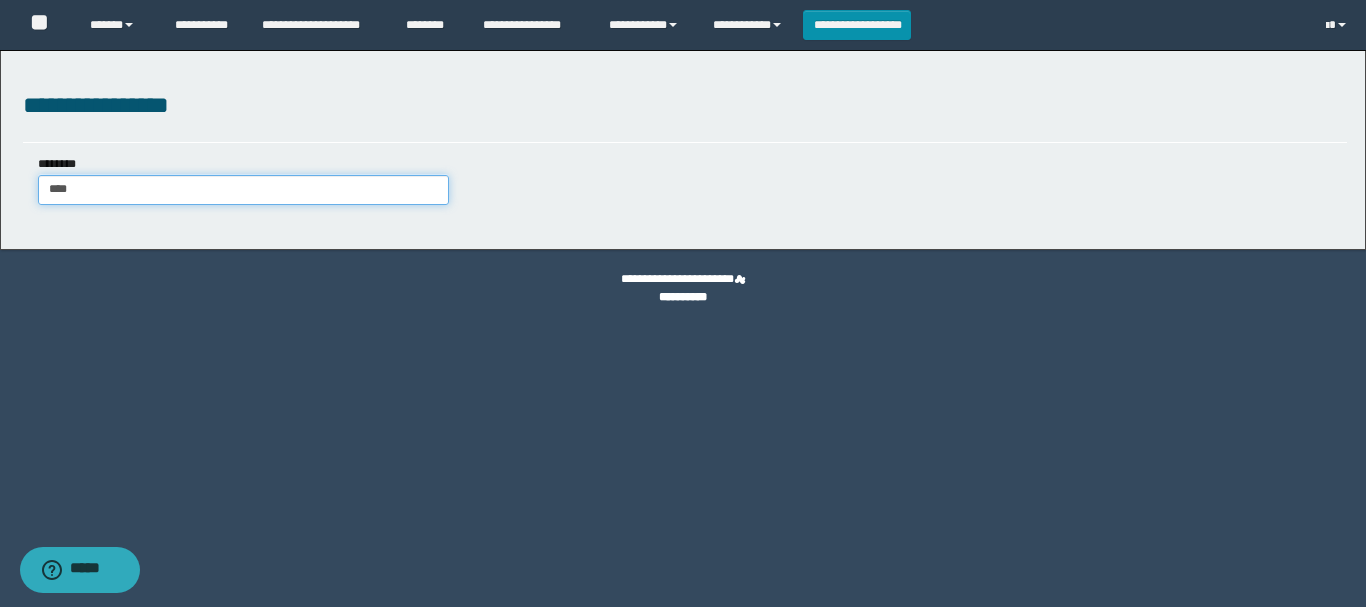 type on "*****" 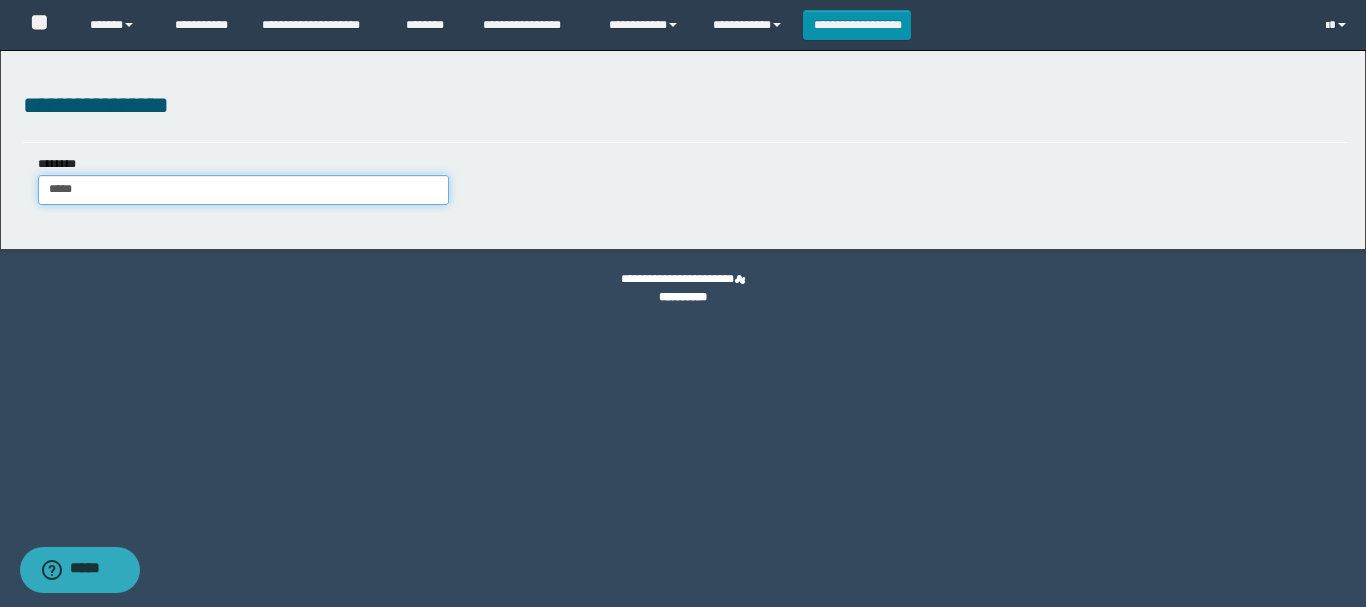 type on "*****" 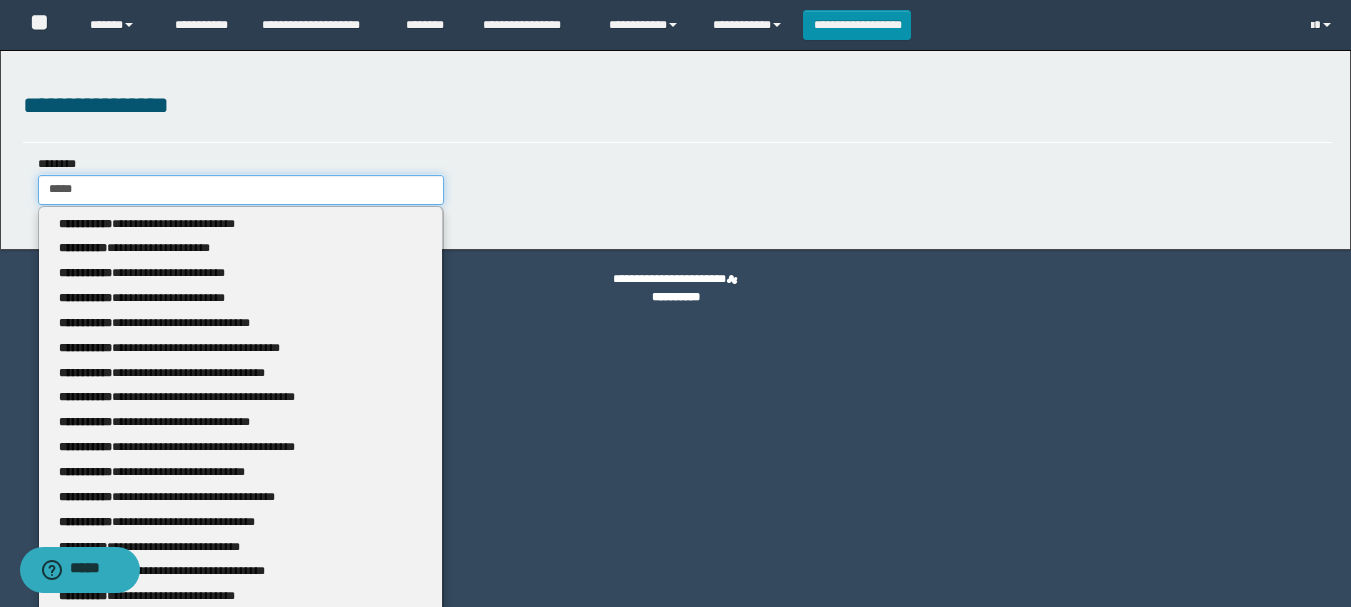 type 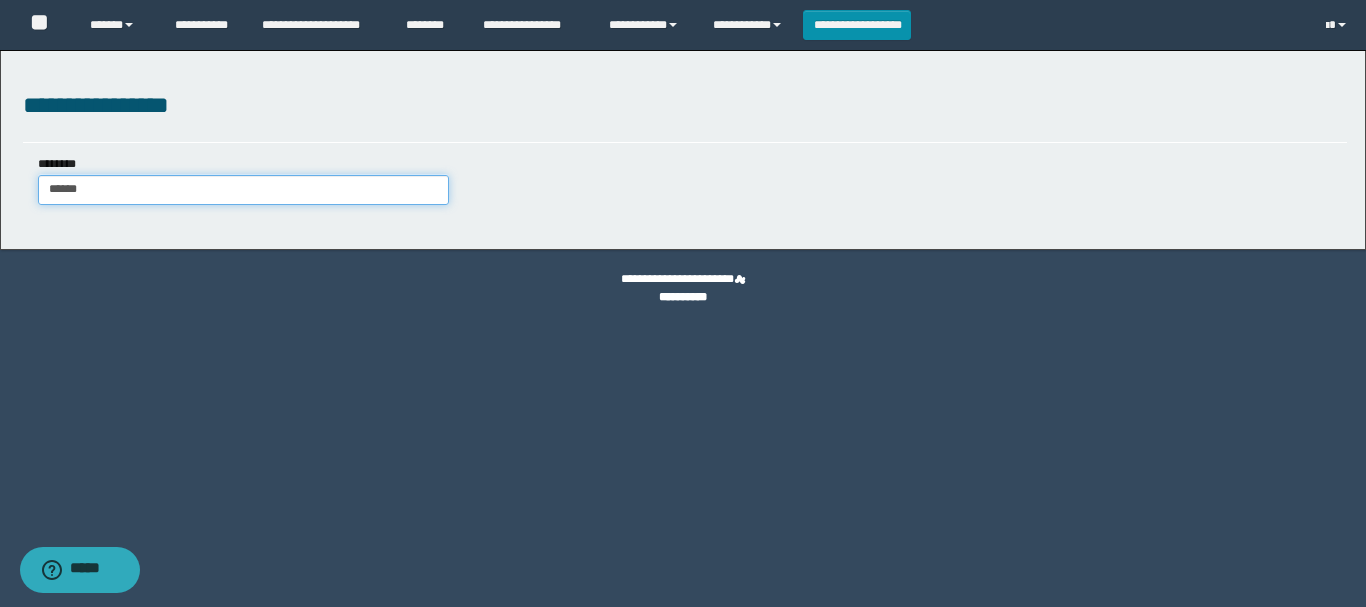 type on "******" 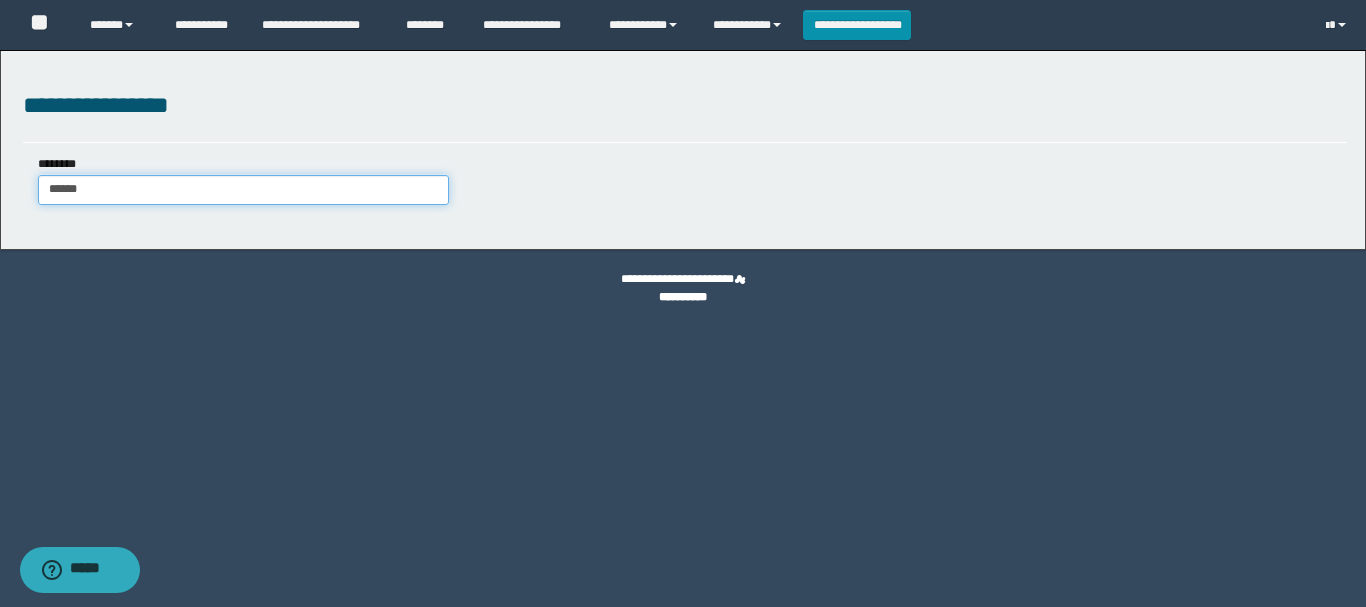 type 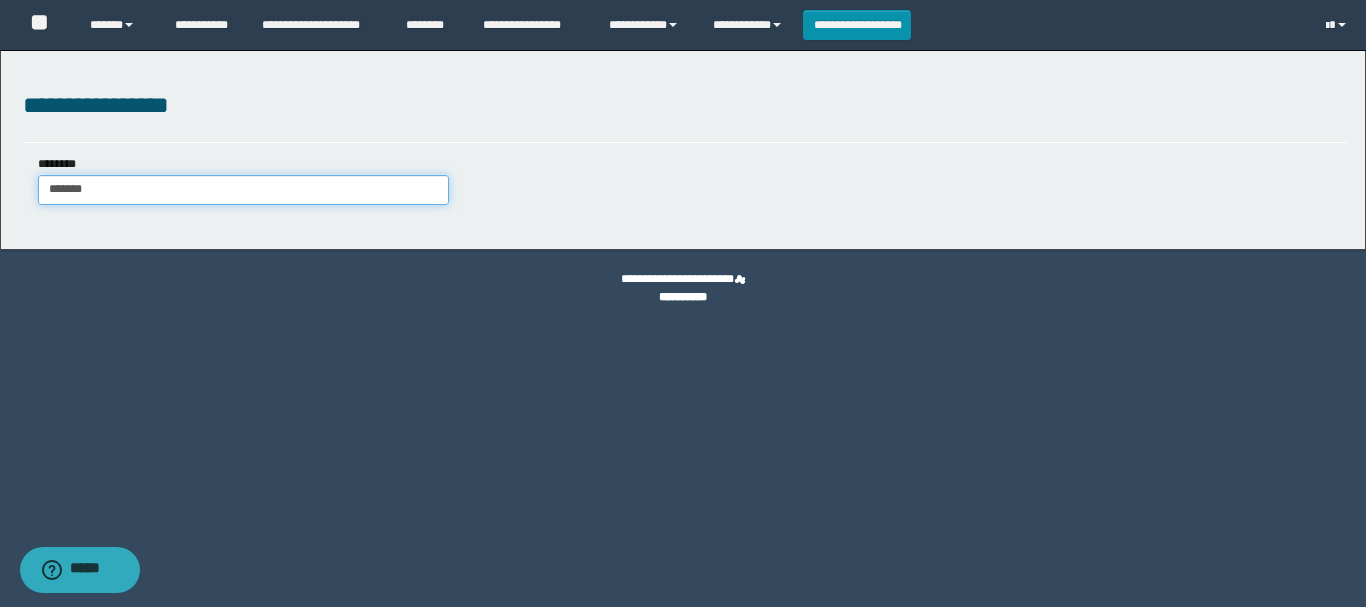 type on "********" 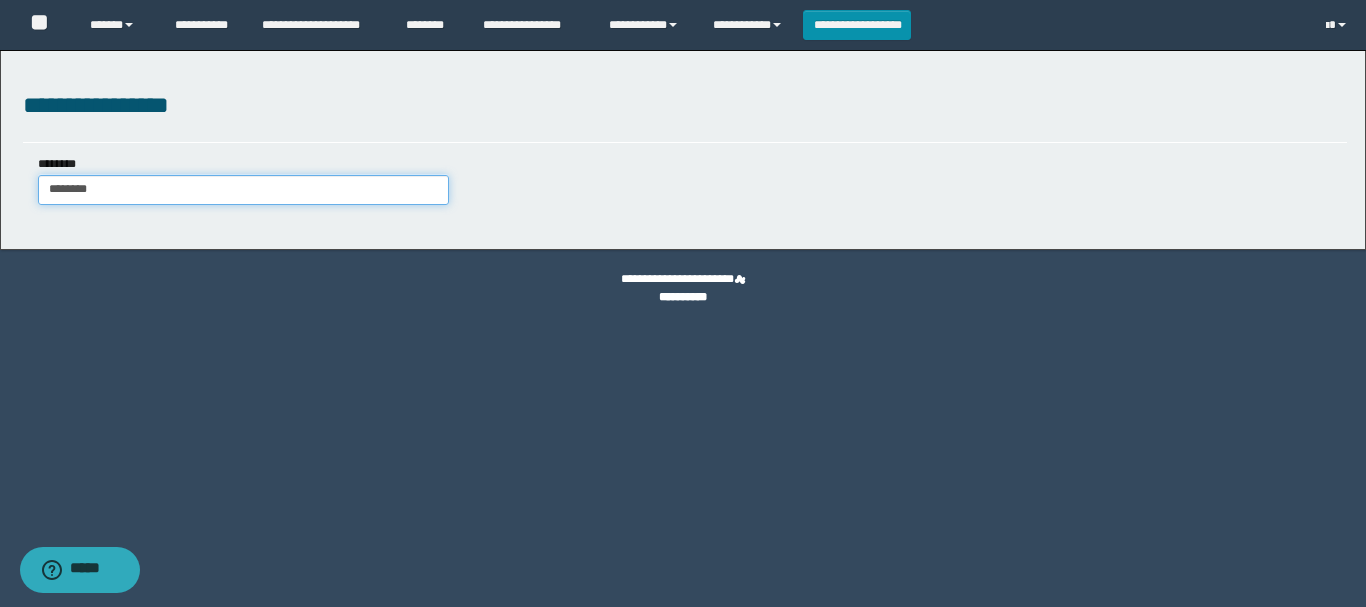 type on "********" 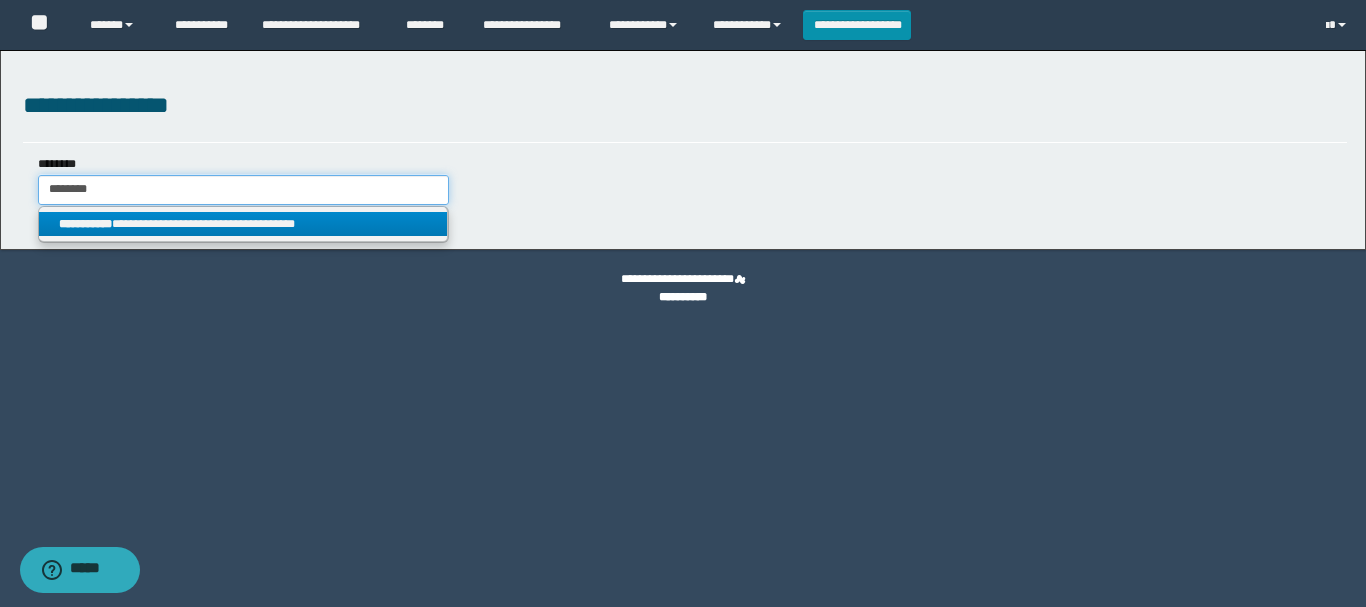 type on "********" 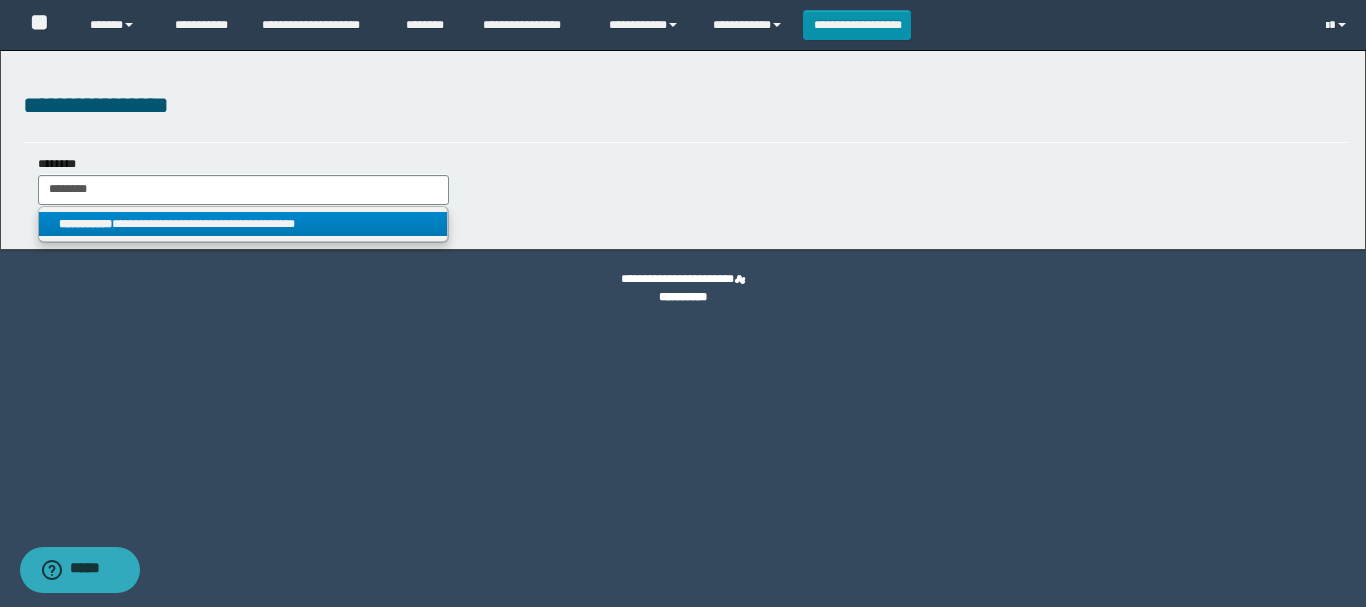 click on "**********" at bounding box center [243, 224] 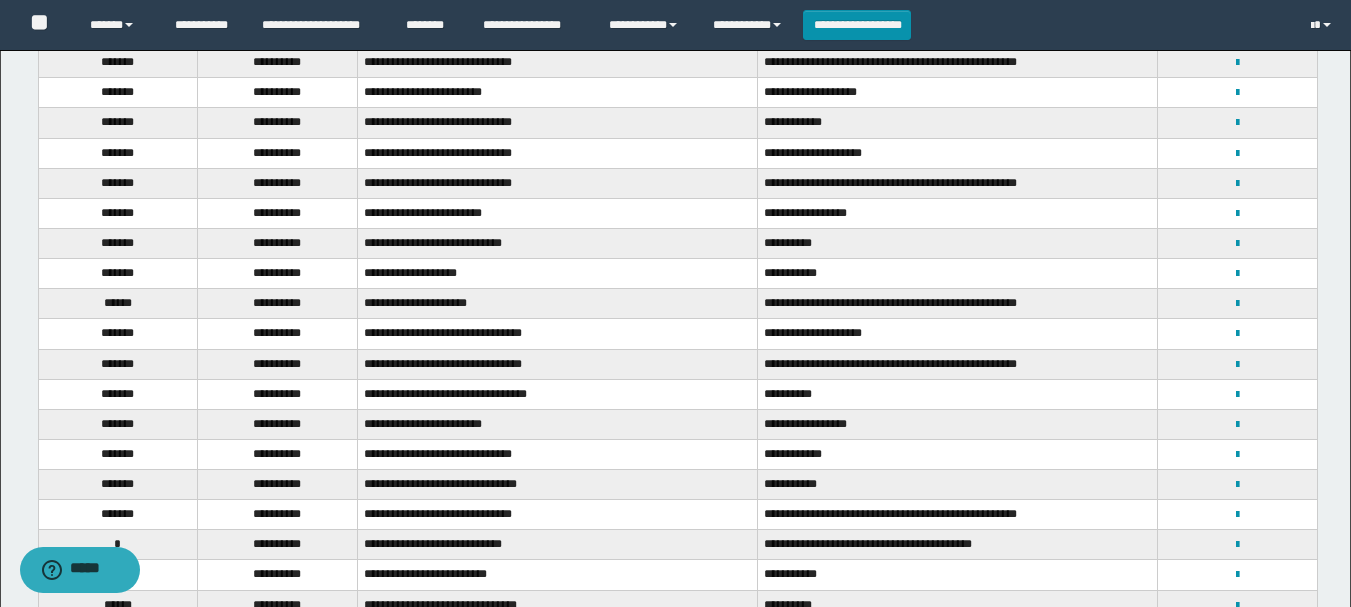 scroll, scrollTop: 0, scrollLeft: 0, axis: both 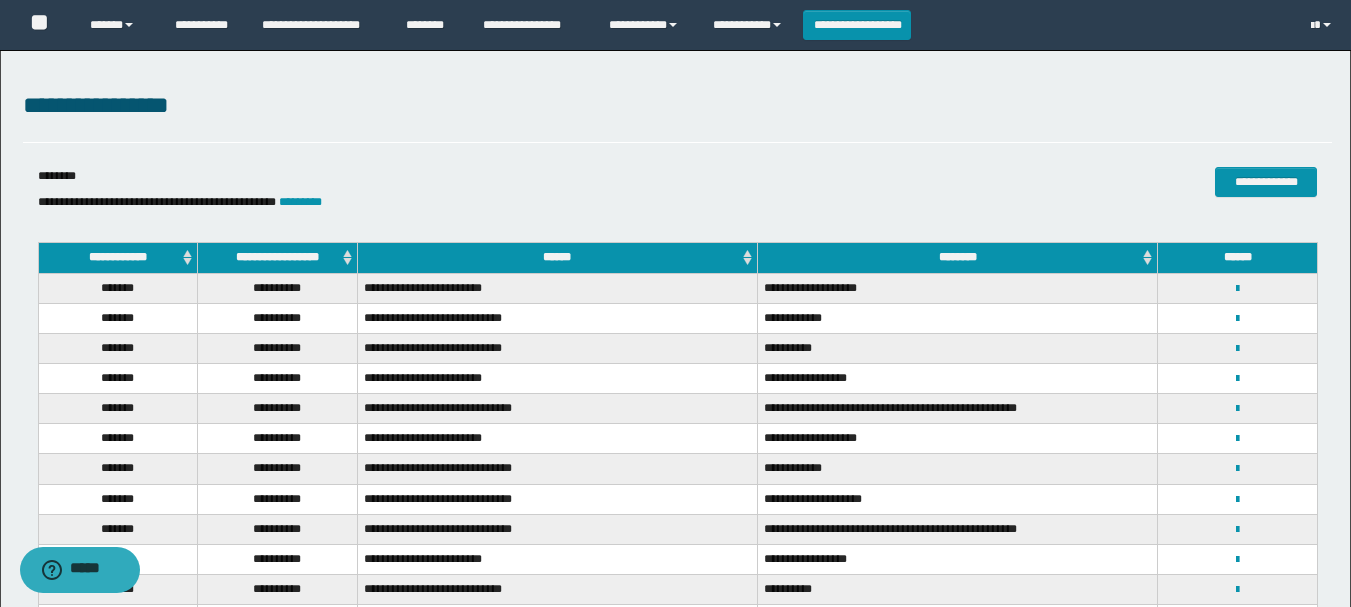 click on "**********" at bounding box center (677, 193) 